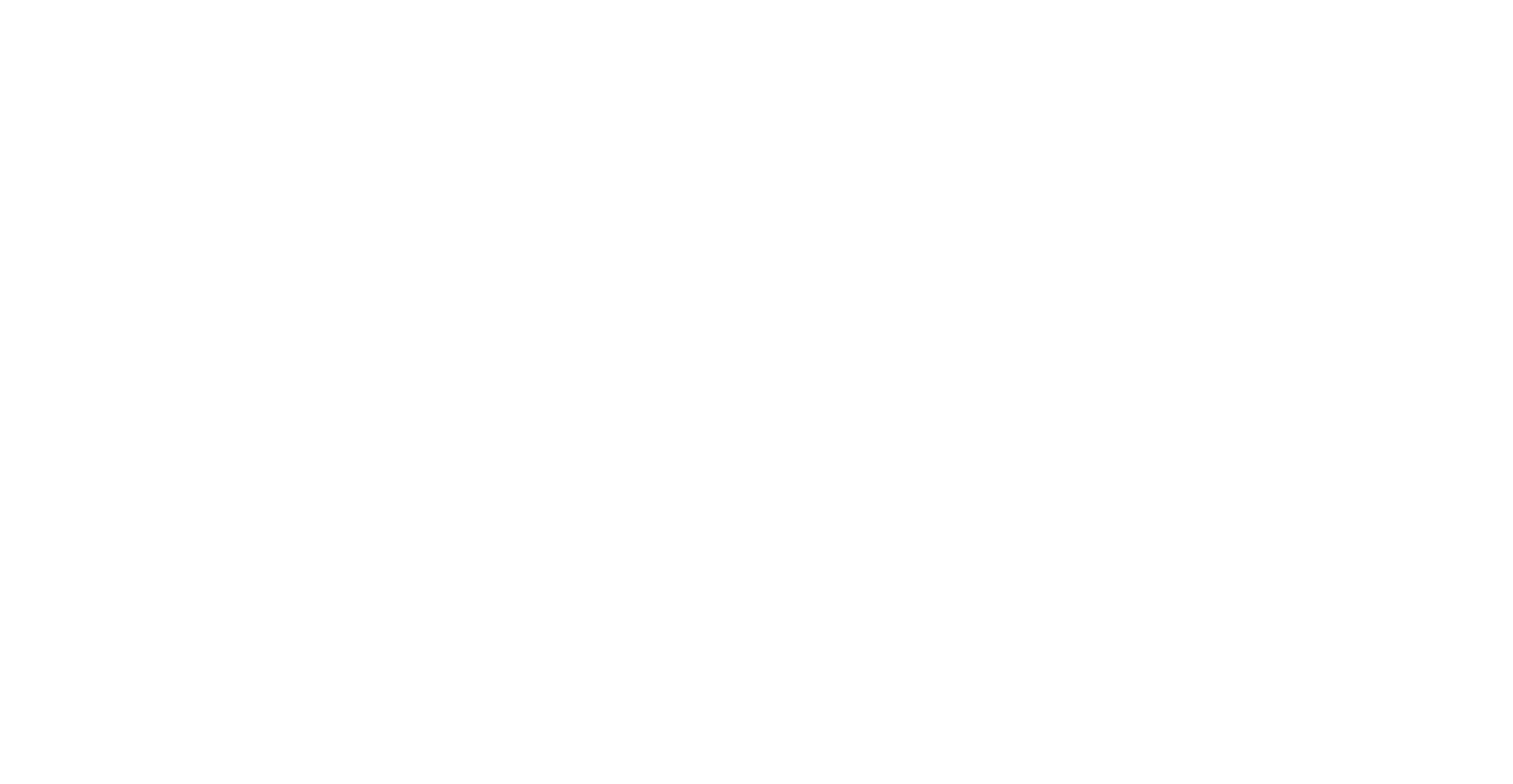 scroll, scrollTop: 0, scrollLeft: 0, axis: both 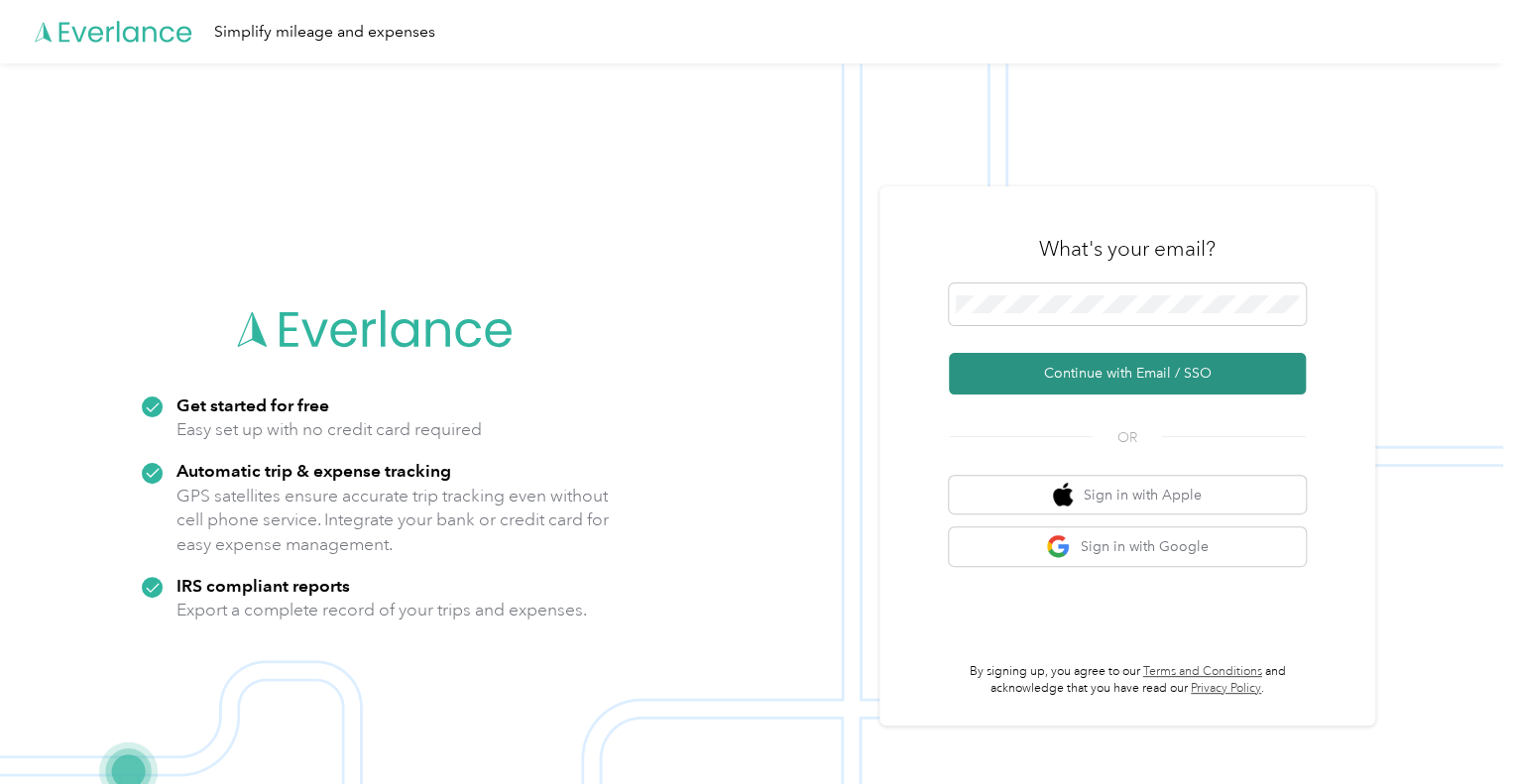 click on "Continue with Email / SSO" at bounding box center [1127, 374] 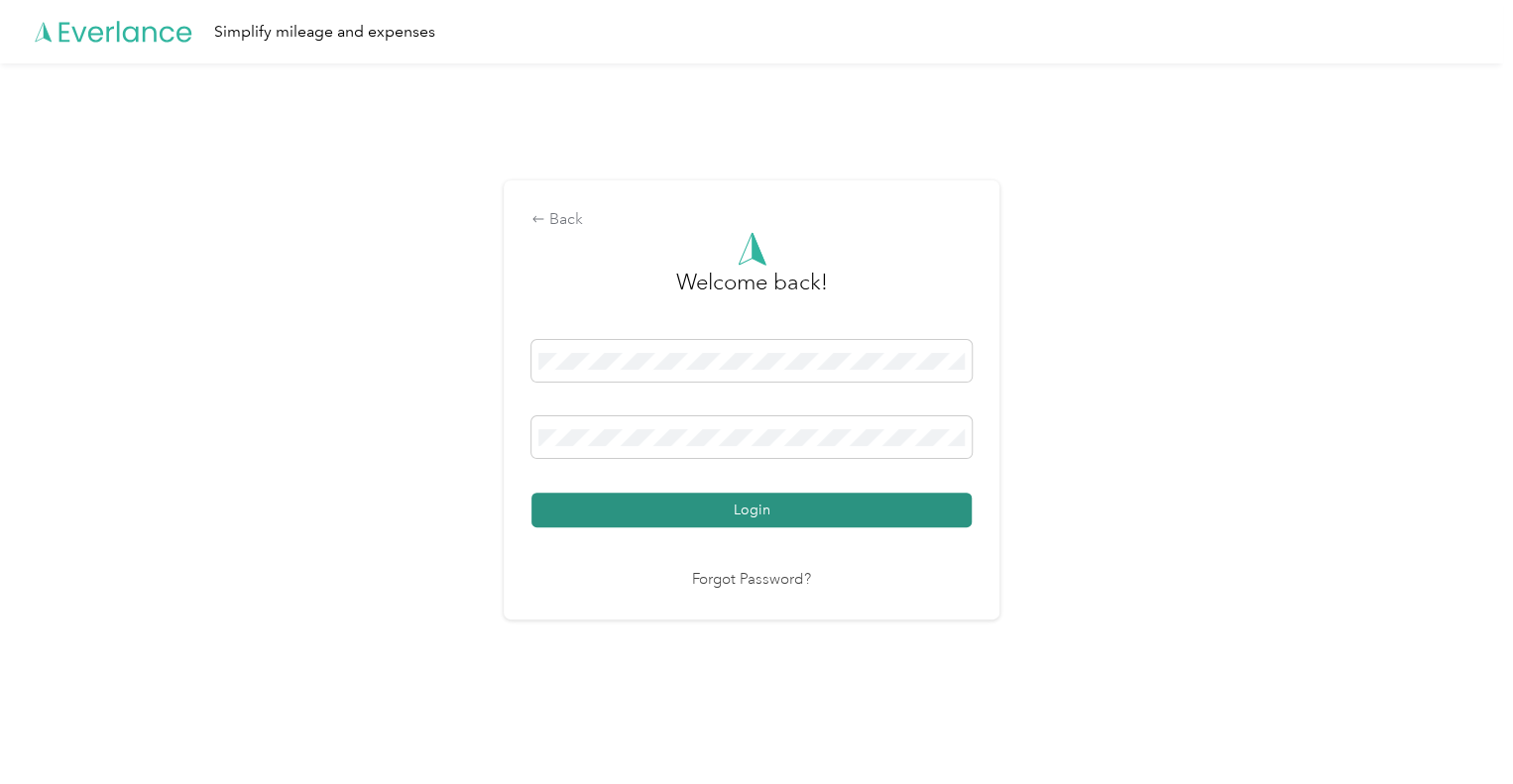 click on "Login" at bounding box center (752, 509) 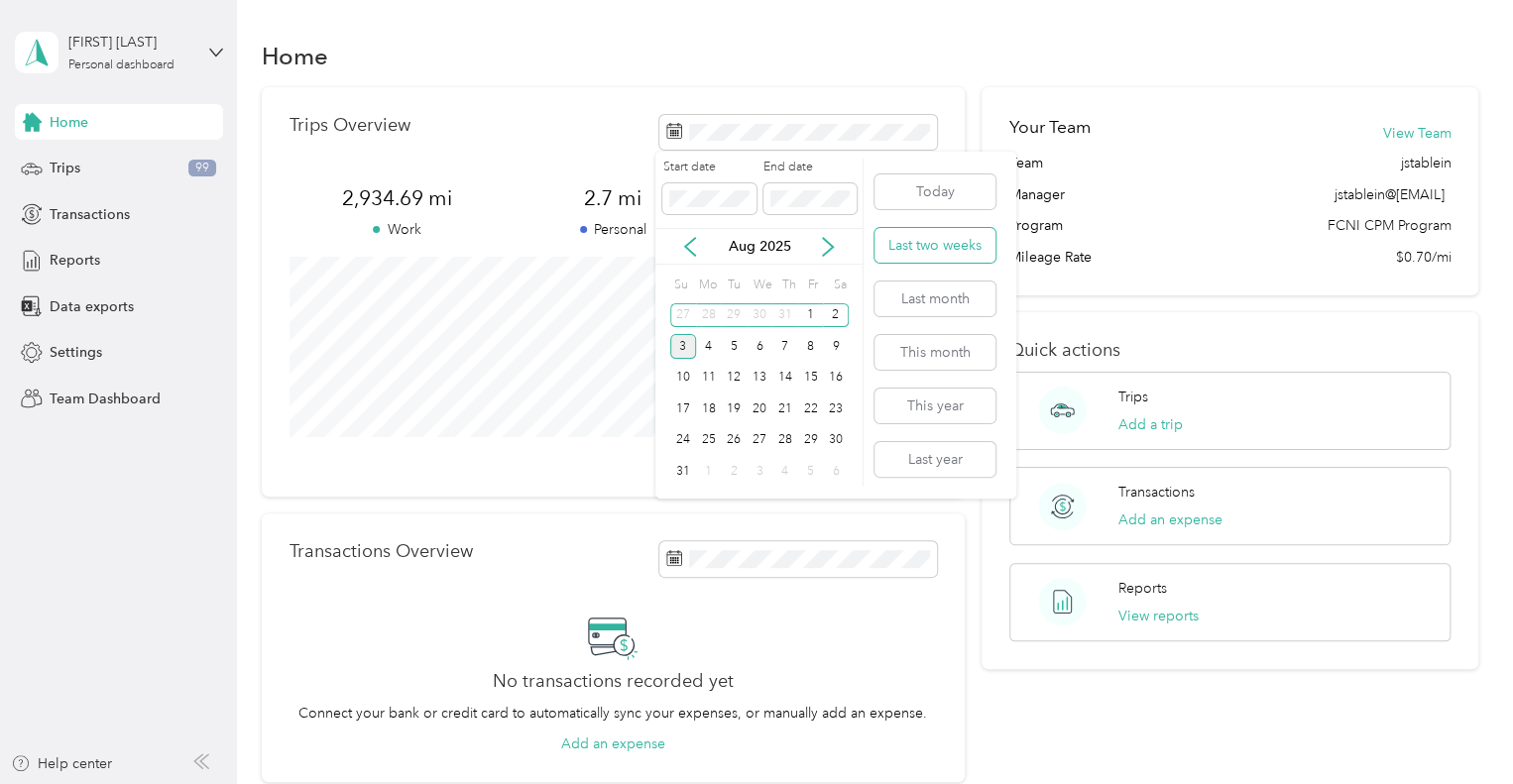 click on "Last two weeks" at bounding box center (935, 245) 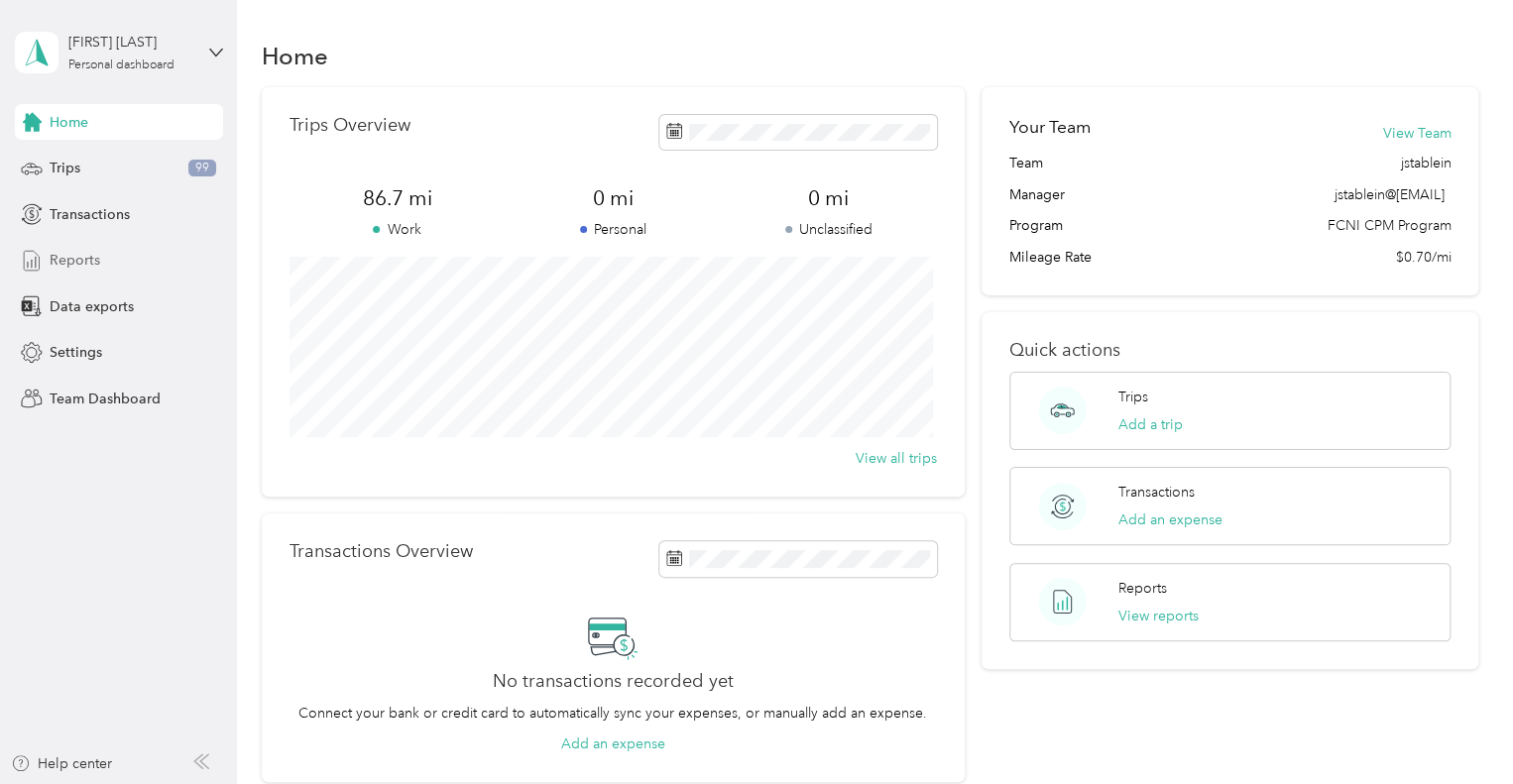 click on "Reports" at bounding box center [74, 260] 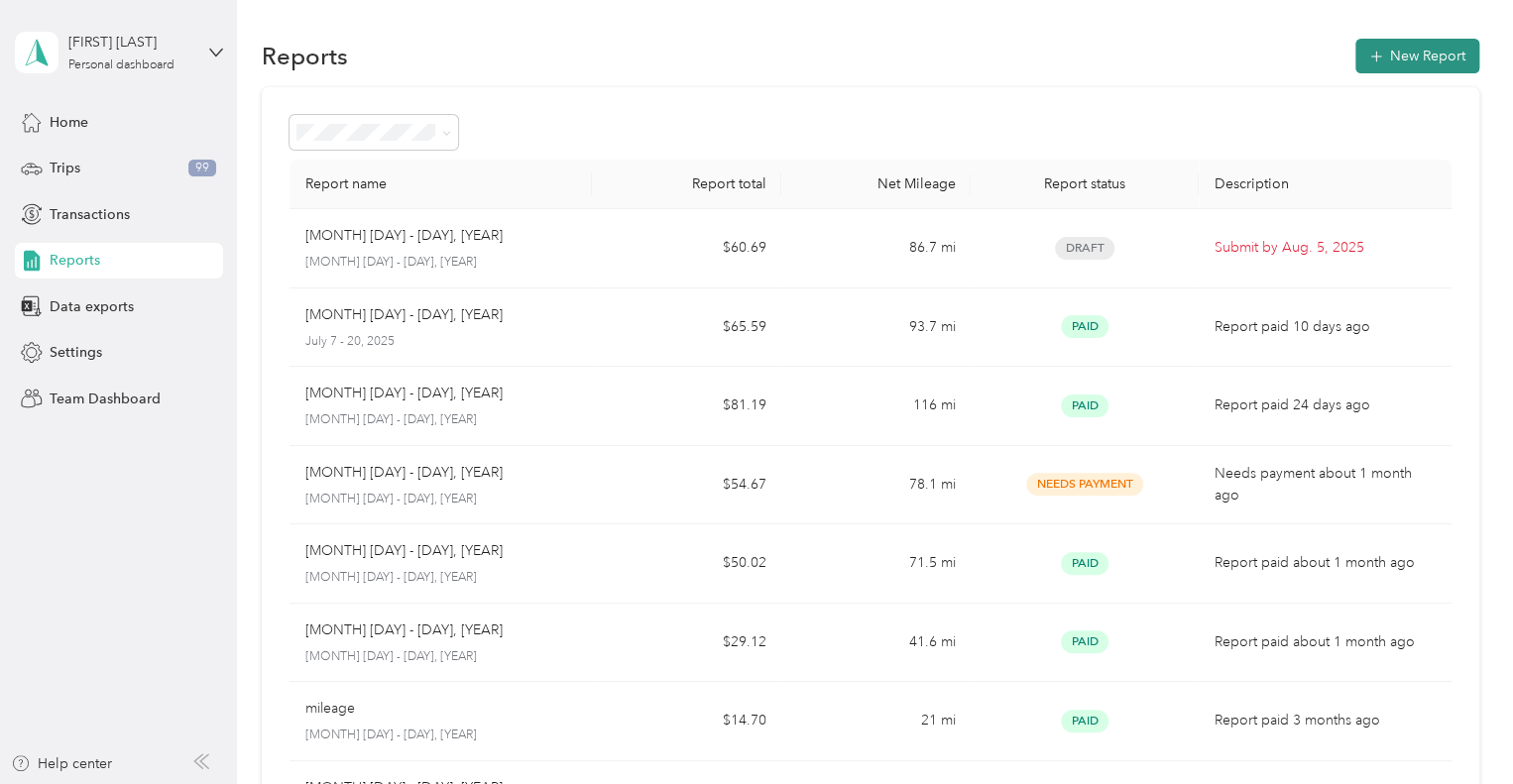 click on "New Report" at bounding box center [1417, 56] 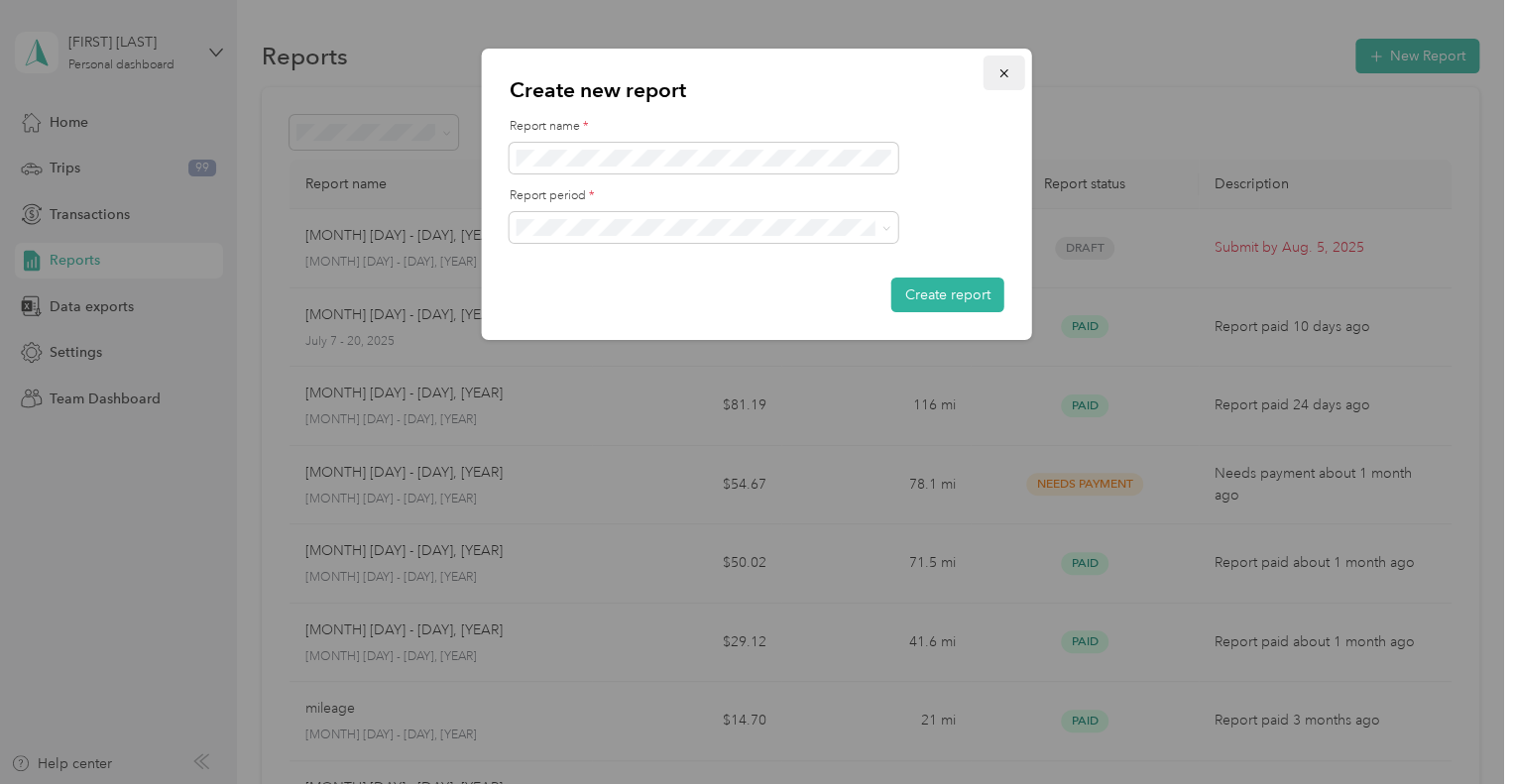 click at bounding box center (1004, 72) 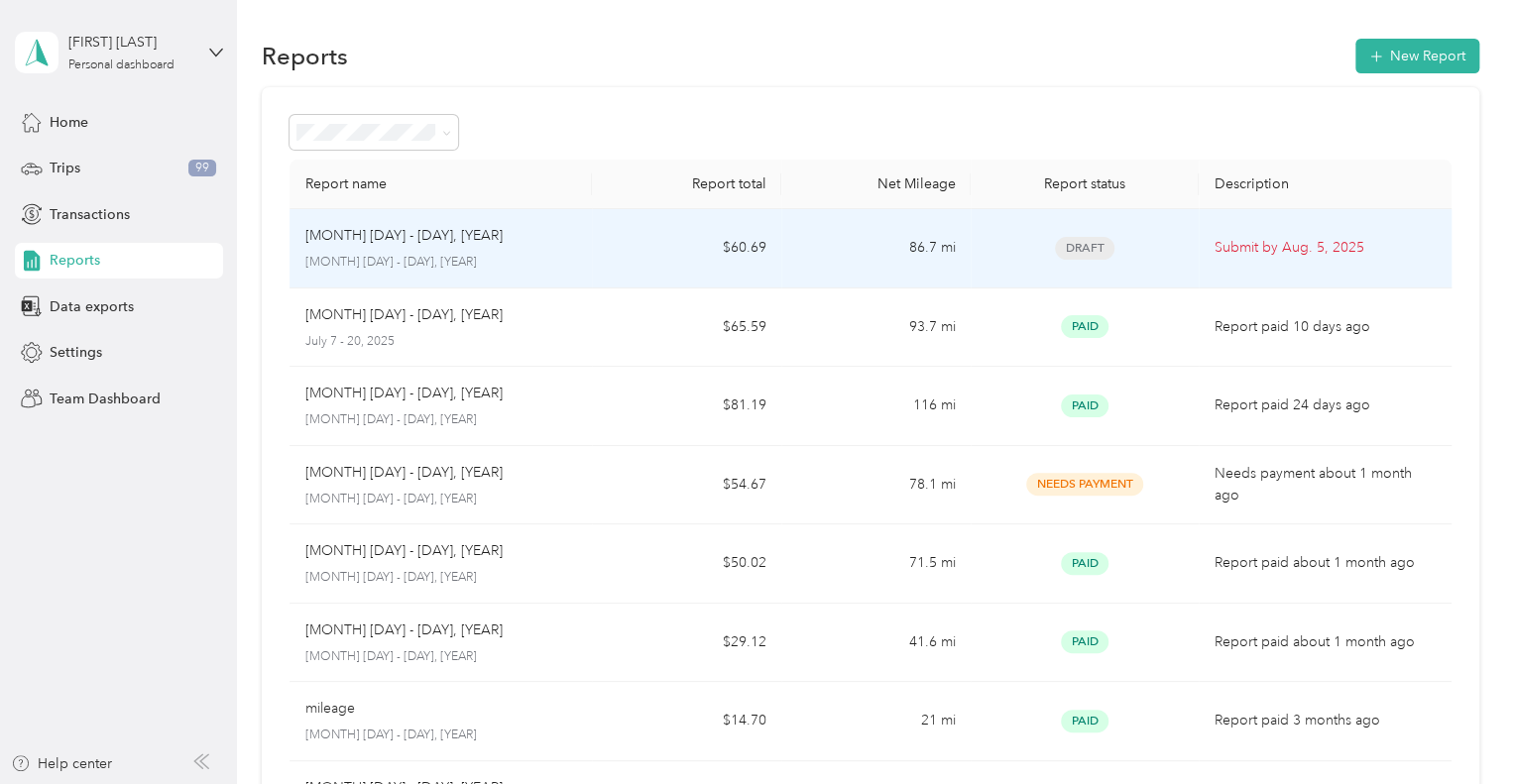 click on "$60.69" at bounding box center (686, 249) 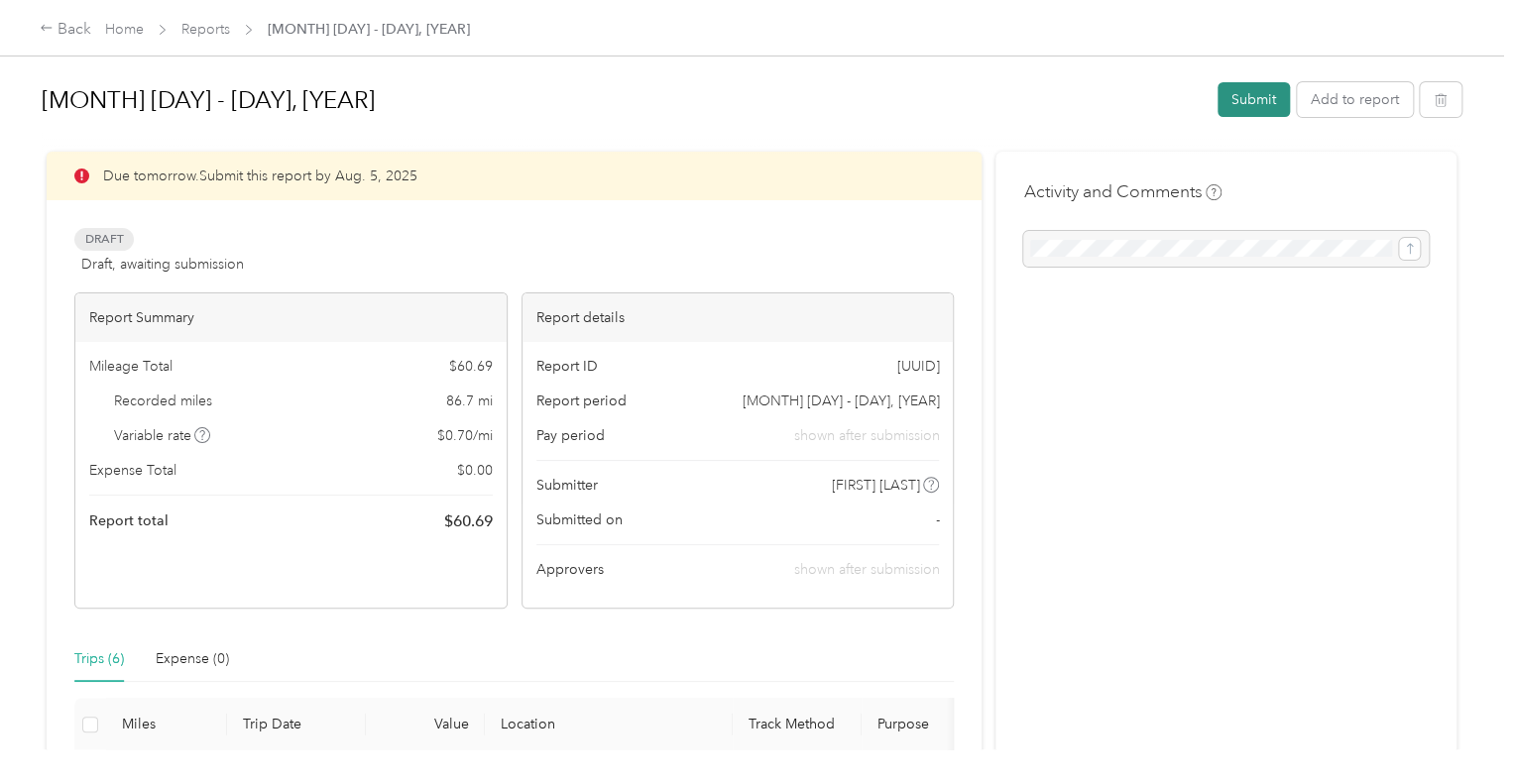 click on "Submit" at bounding box center (1253, 99) 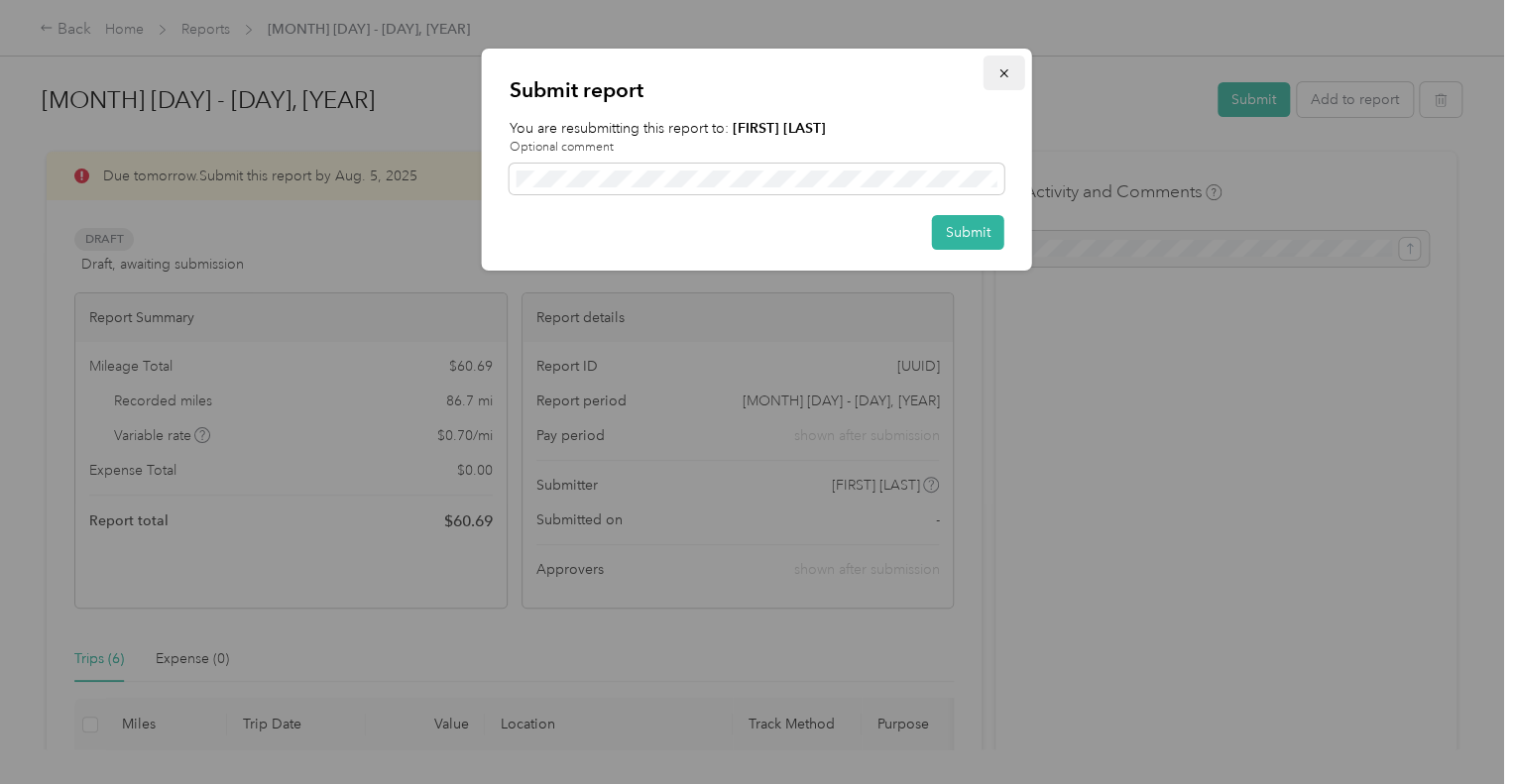 click 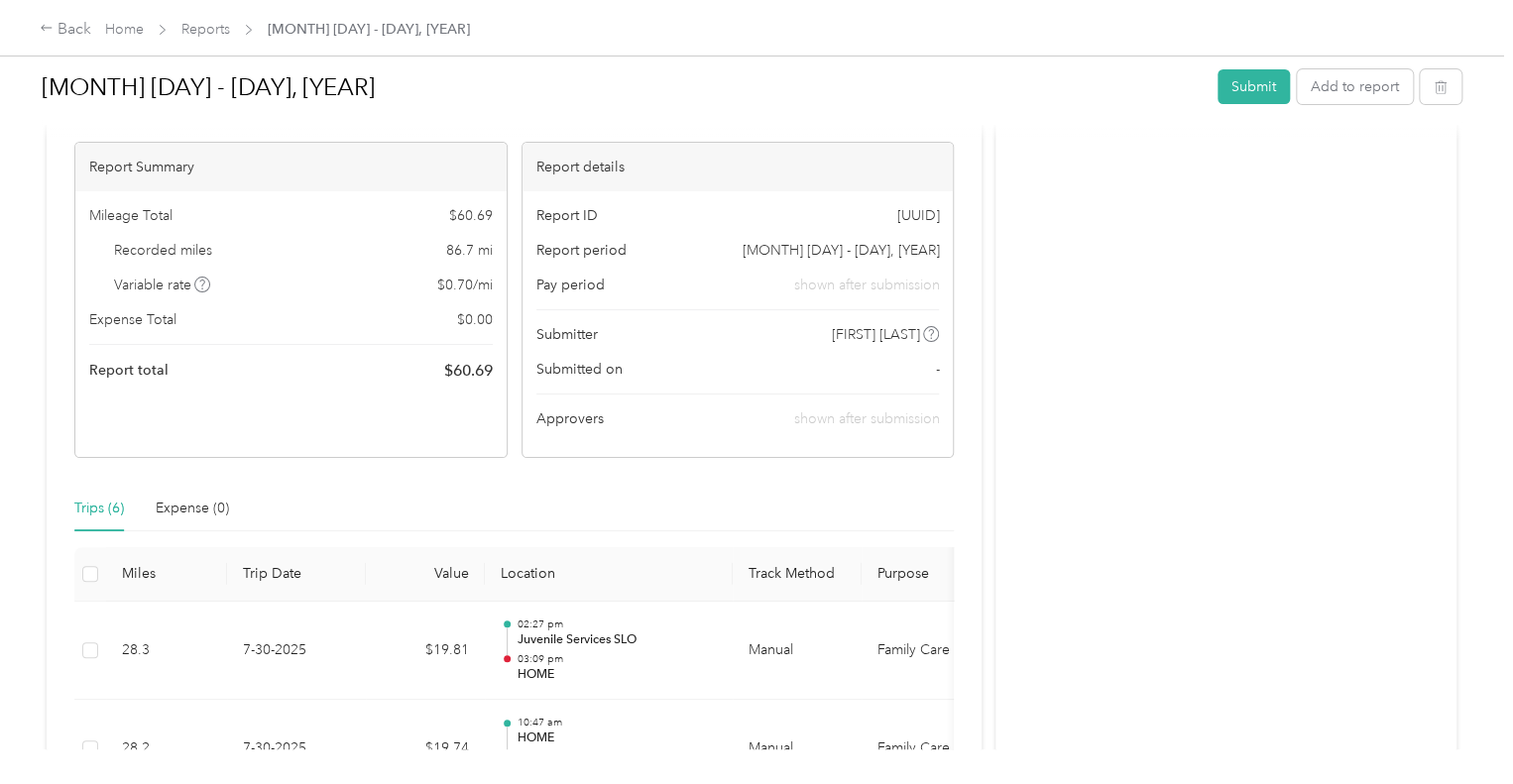 scroll, scrollTop: 0, scrollLeft: 0, axis: both 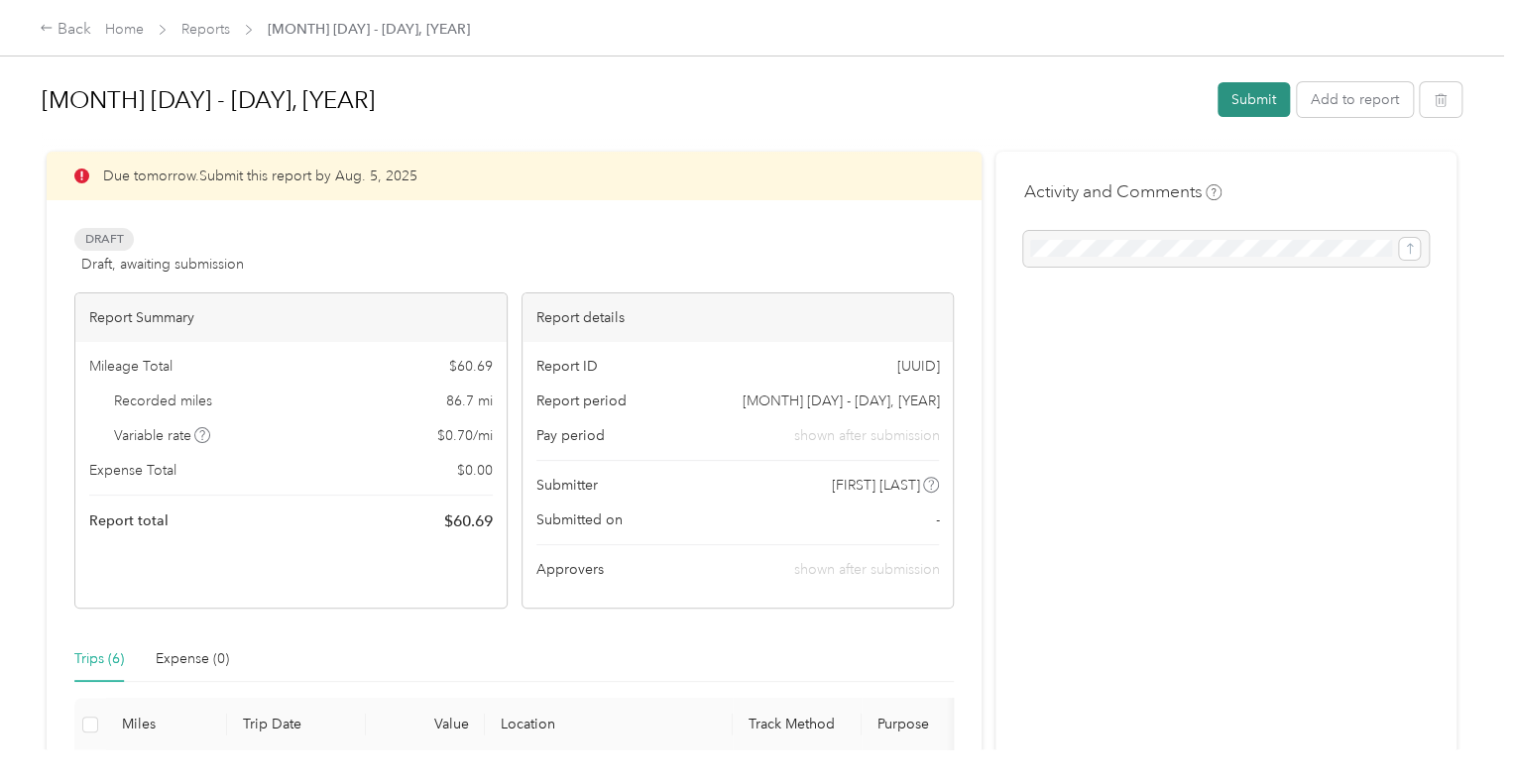 click on "Submit" at bounding box center [1253, 99] 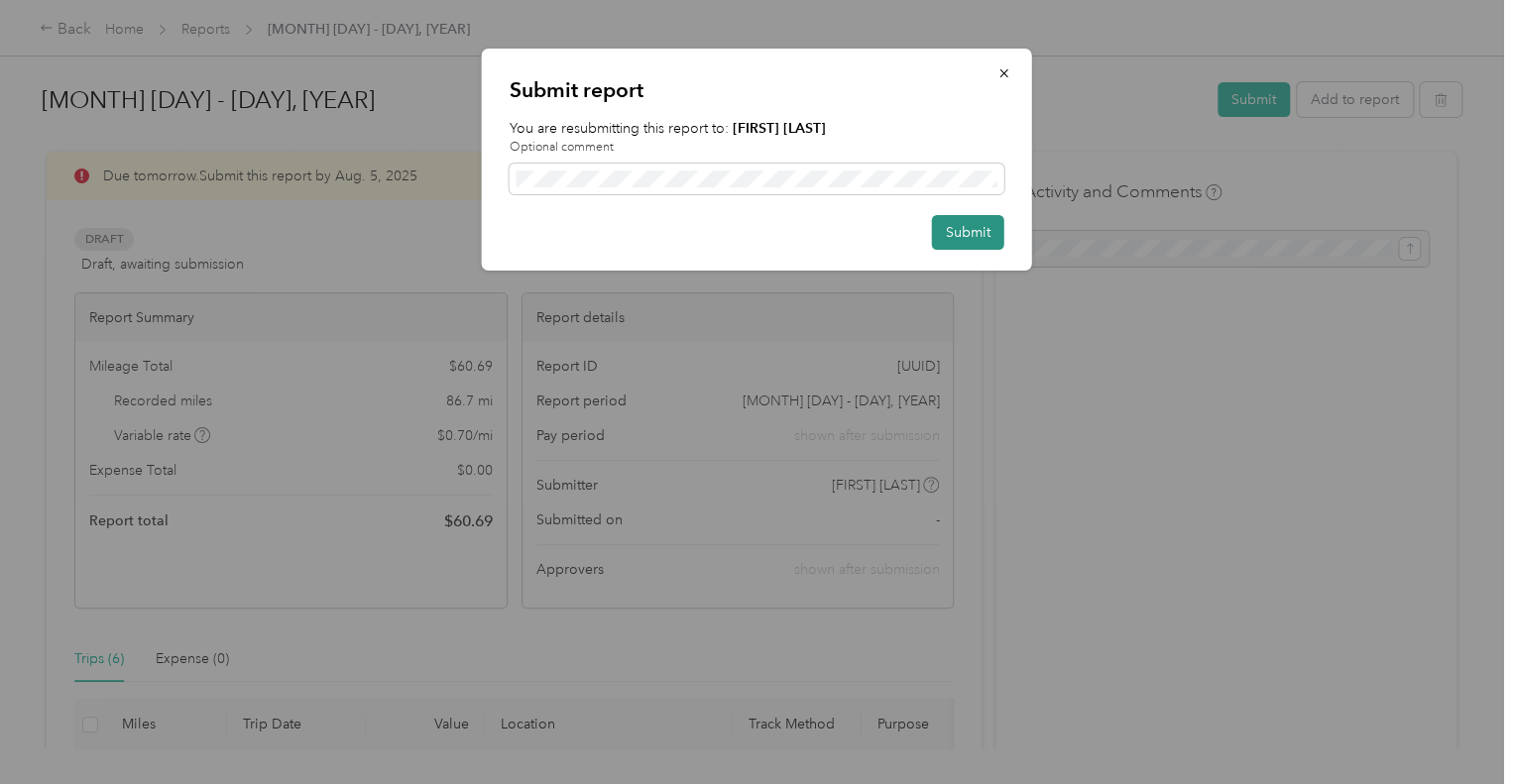 click on "Submit" at bounding box center (968, 232) 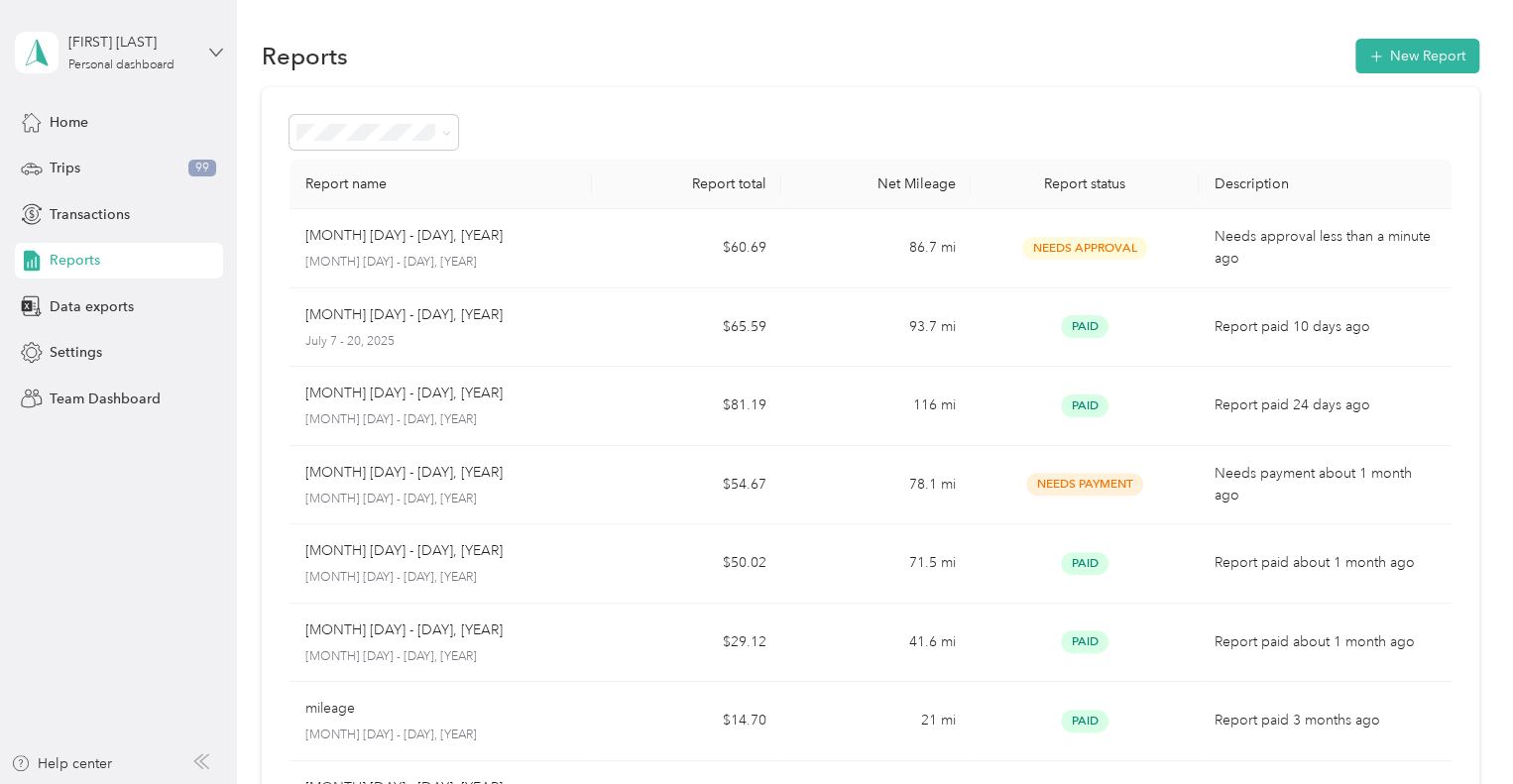 click 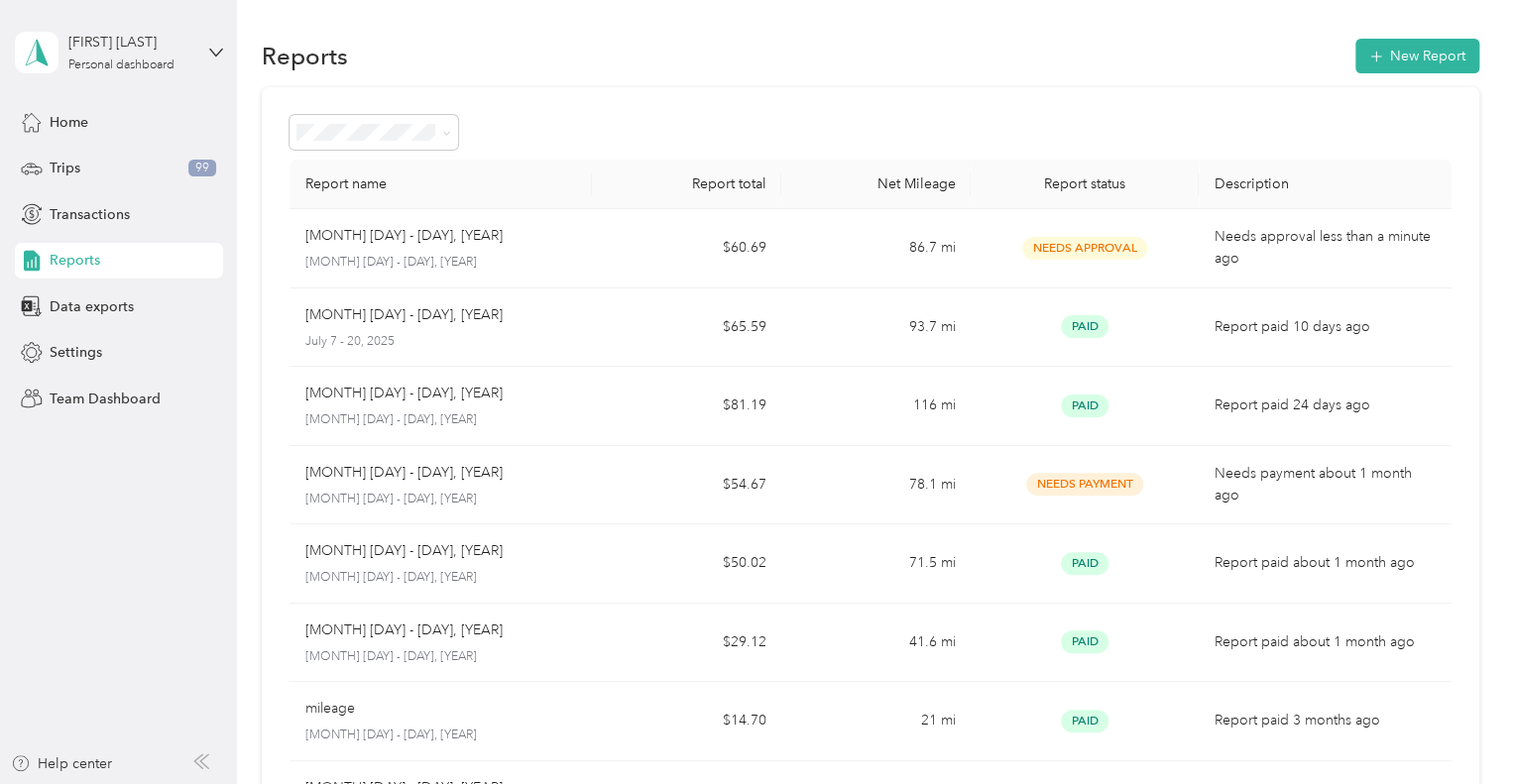 click on "Team dashboard" at bounding box center [166, 163] 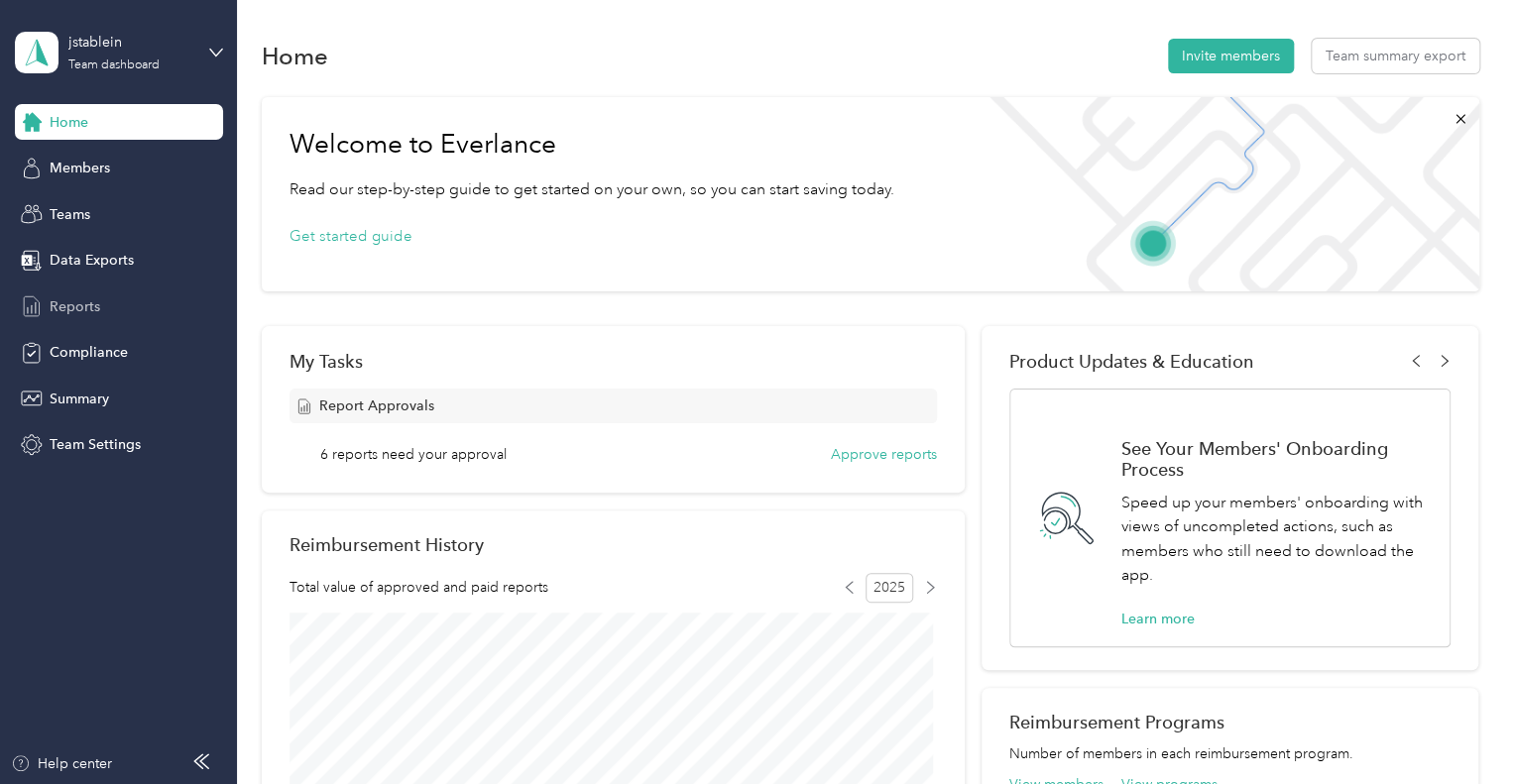 click on "Reports" at bounding box center [119, 306] 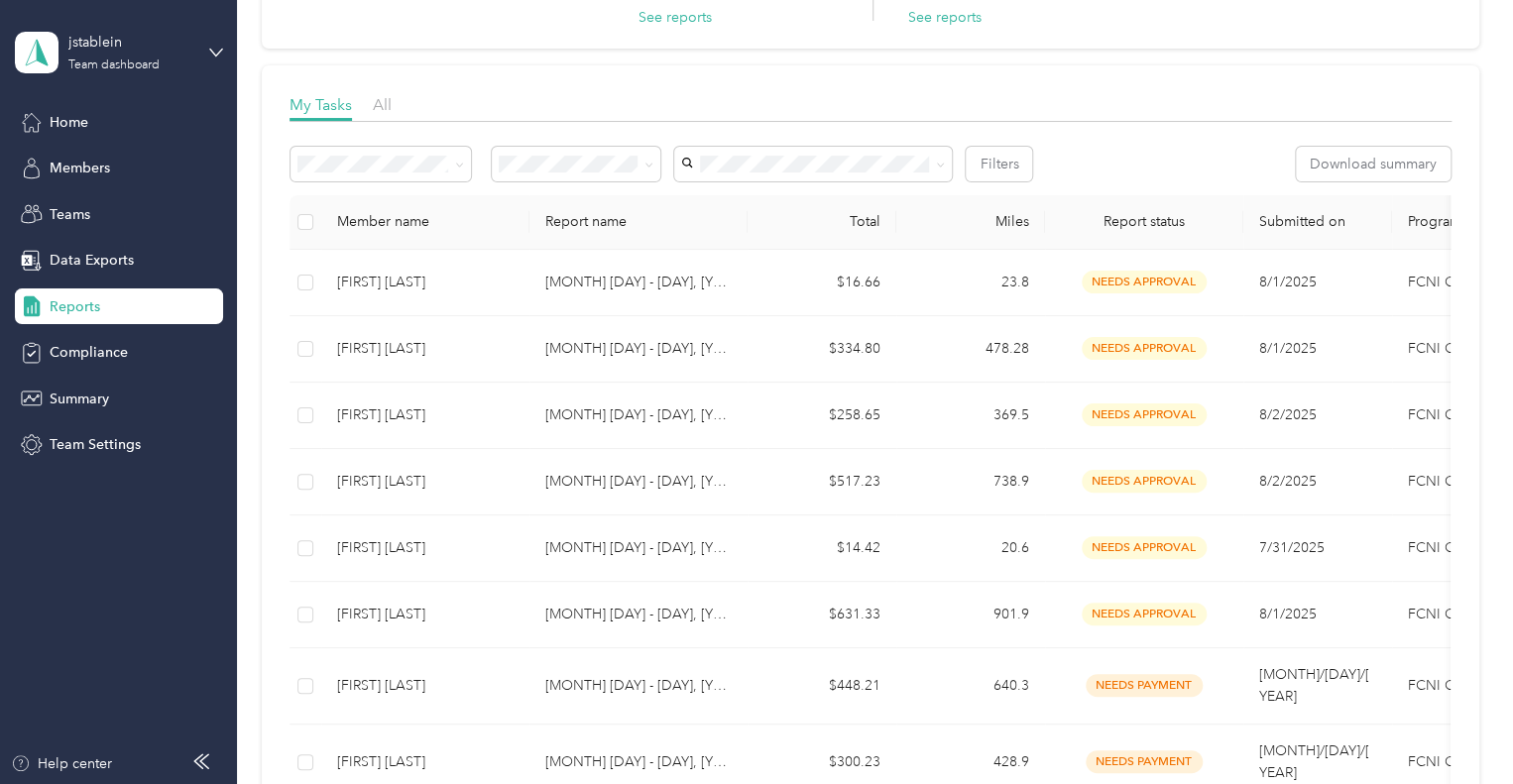 scroll, scrollTop: 241, scrollLeft: 0, axis: vertical 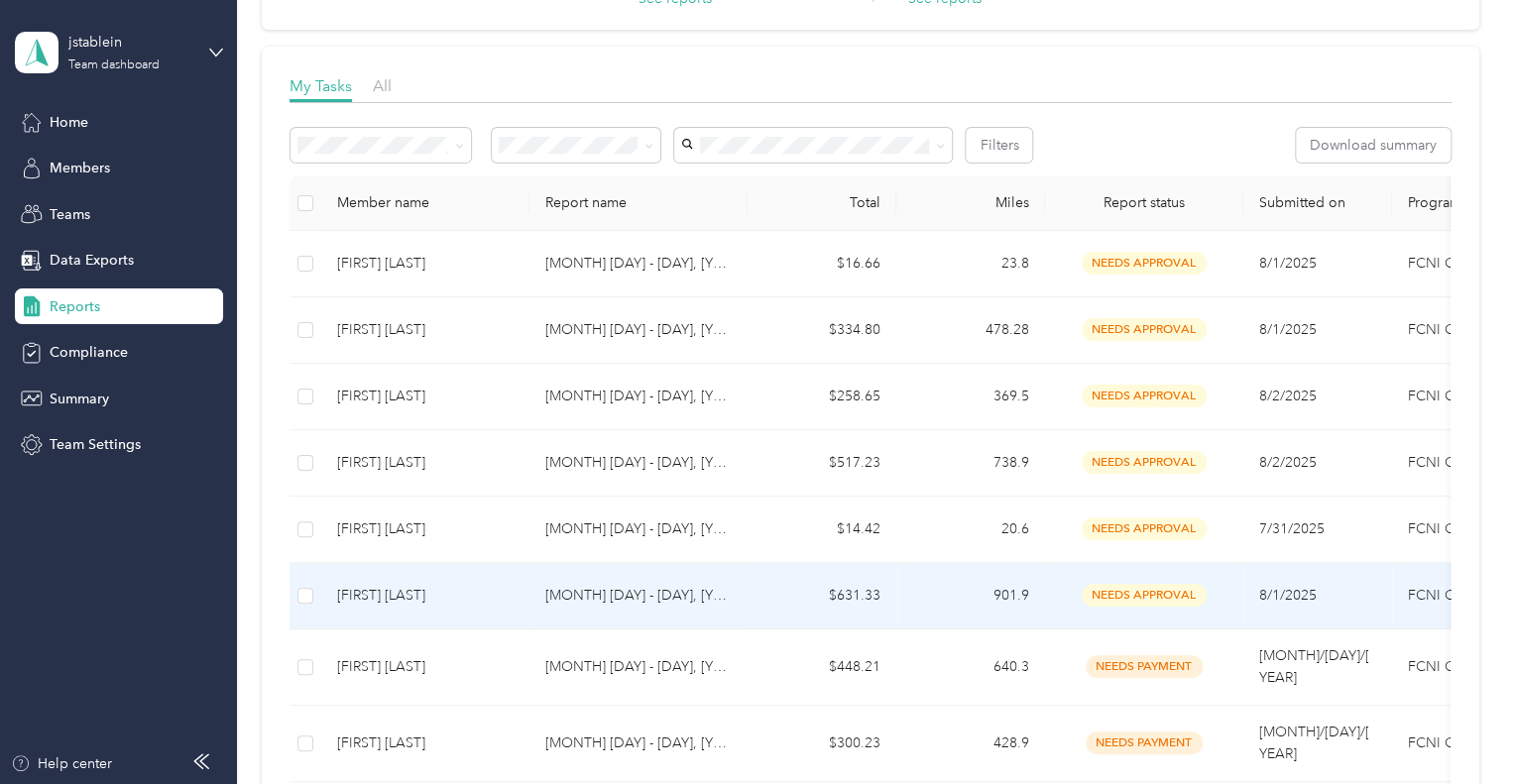 click on "[FIRST] [LAST]" at bounding box center [425, 596] 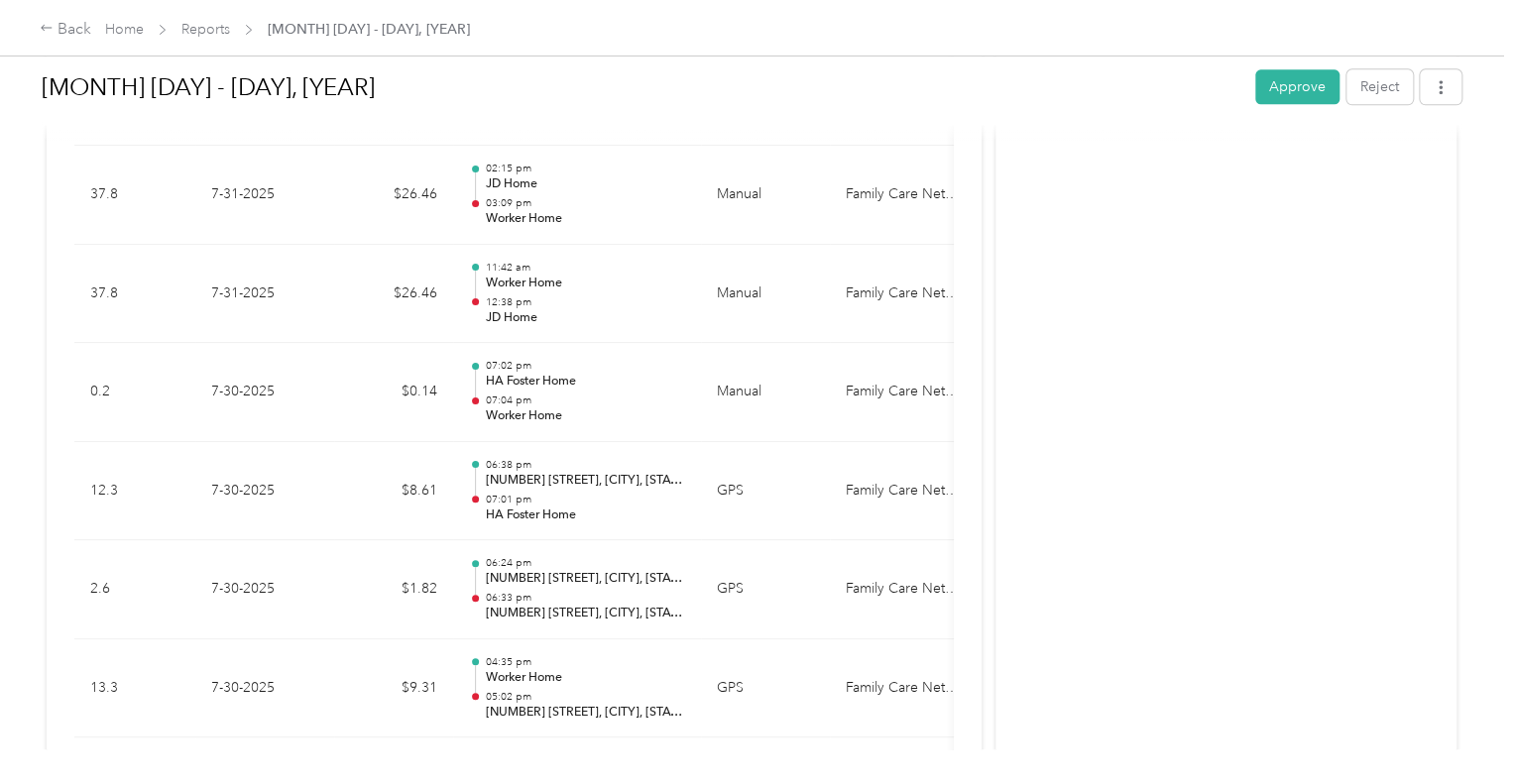 scroll, scrollTop: 1257, scrollLeft: 0, axis: vertical 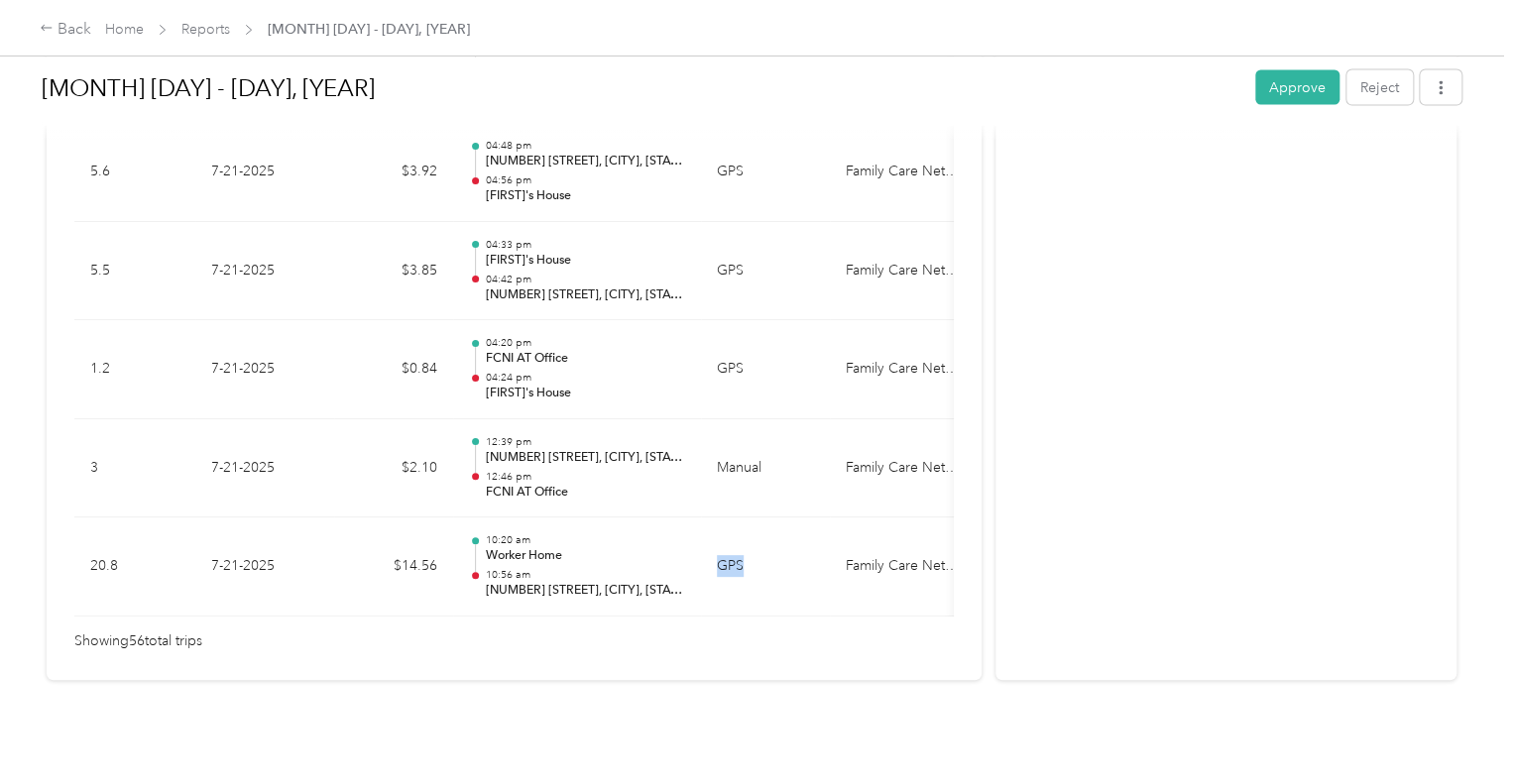 drag, startPoint x: 678, startPoint y: 586, endPoint x: 747, endPoint y: 582, distance: 69.115845 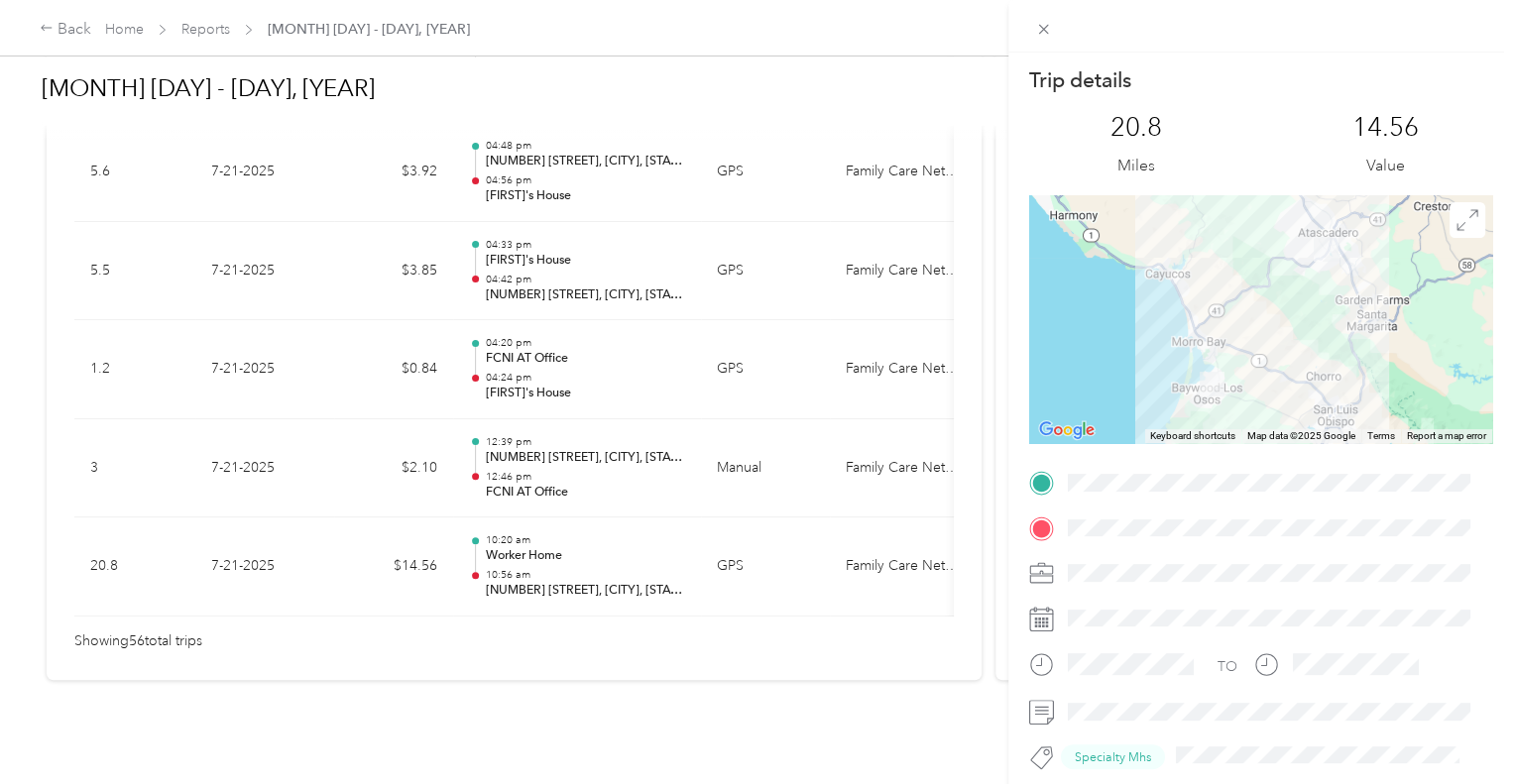 drag, startPoint x: 623, startPoint y: 588, endPoint x: 672, endPoint y: 583, distance: 49.25444 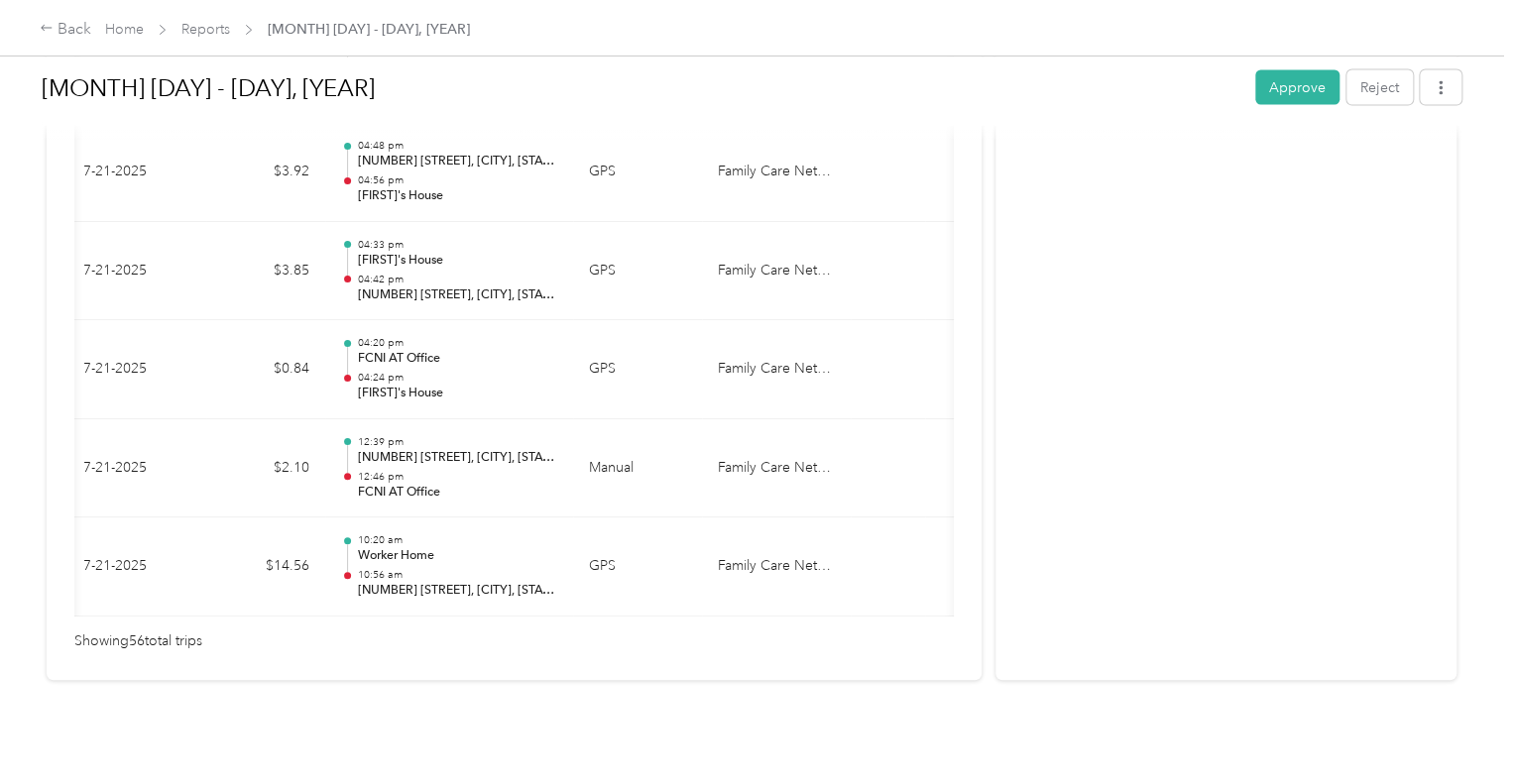 scroll, scrollTop: 0, scrollLeft: 250, axis: horizontal 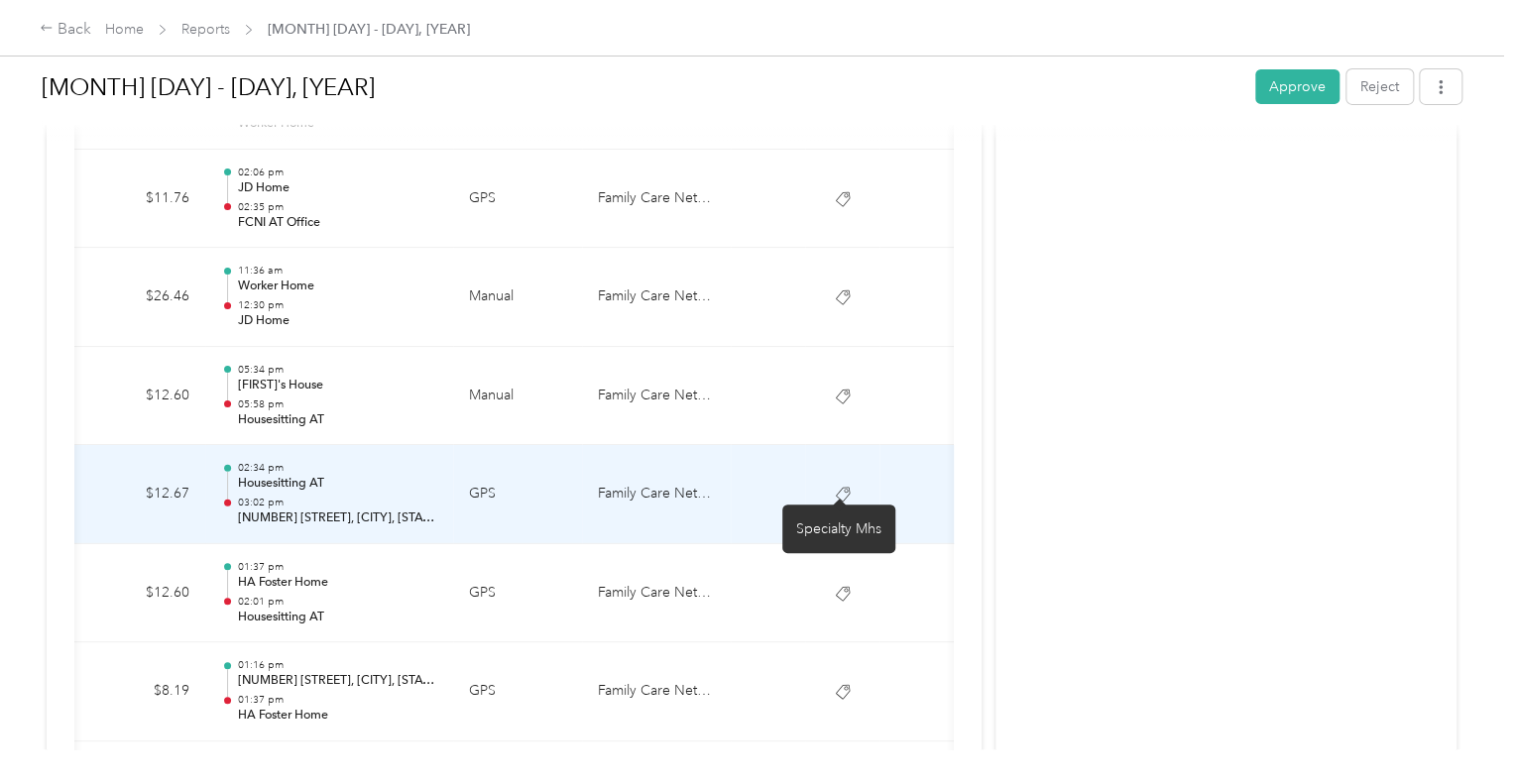 click 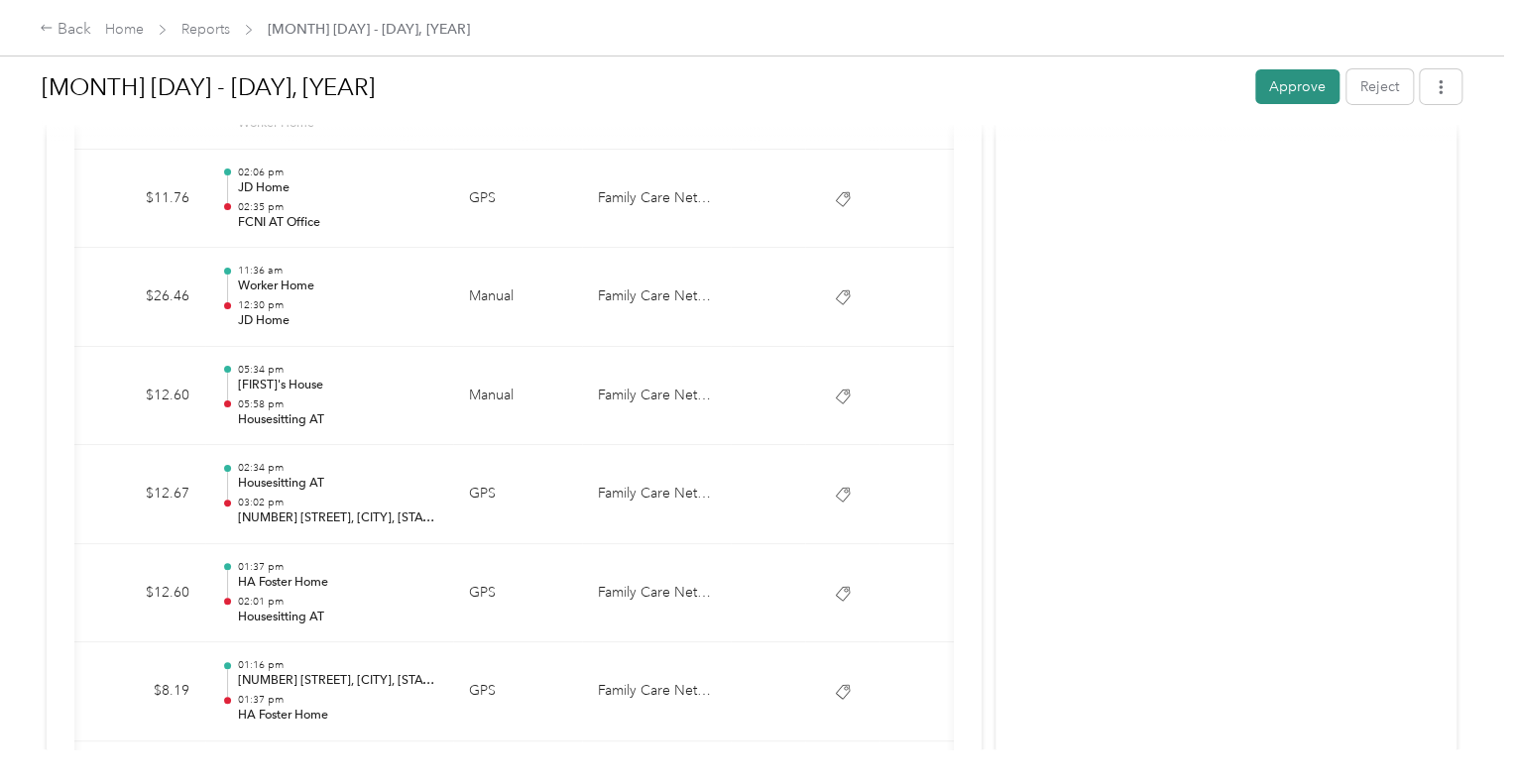 click on "Approve" at bounding box center [1297, 86] 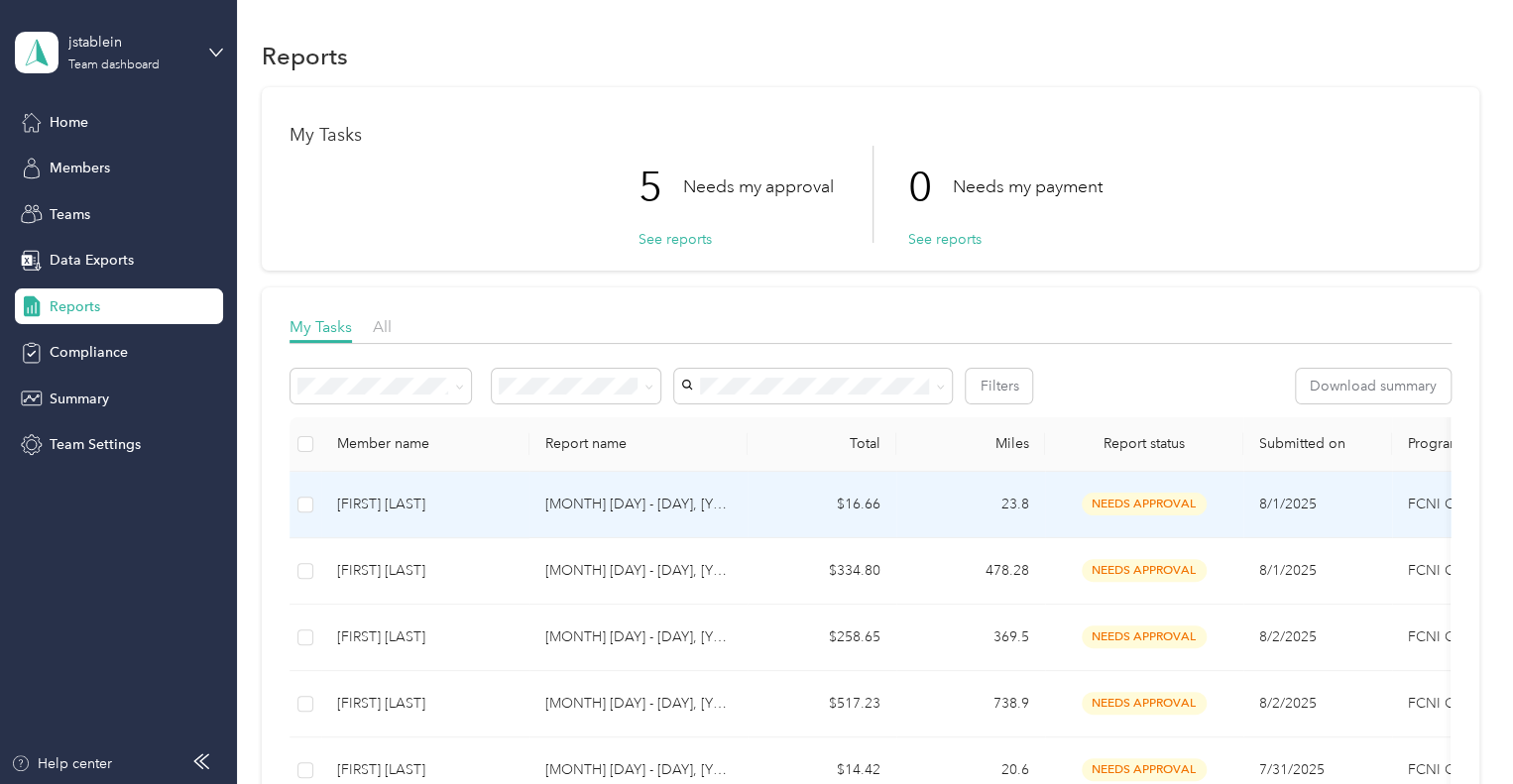 click on "[FIRST] [LAST]" at bounding box center (425, 504) 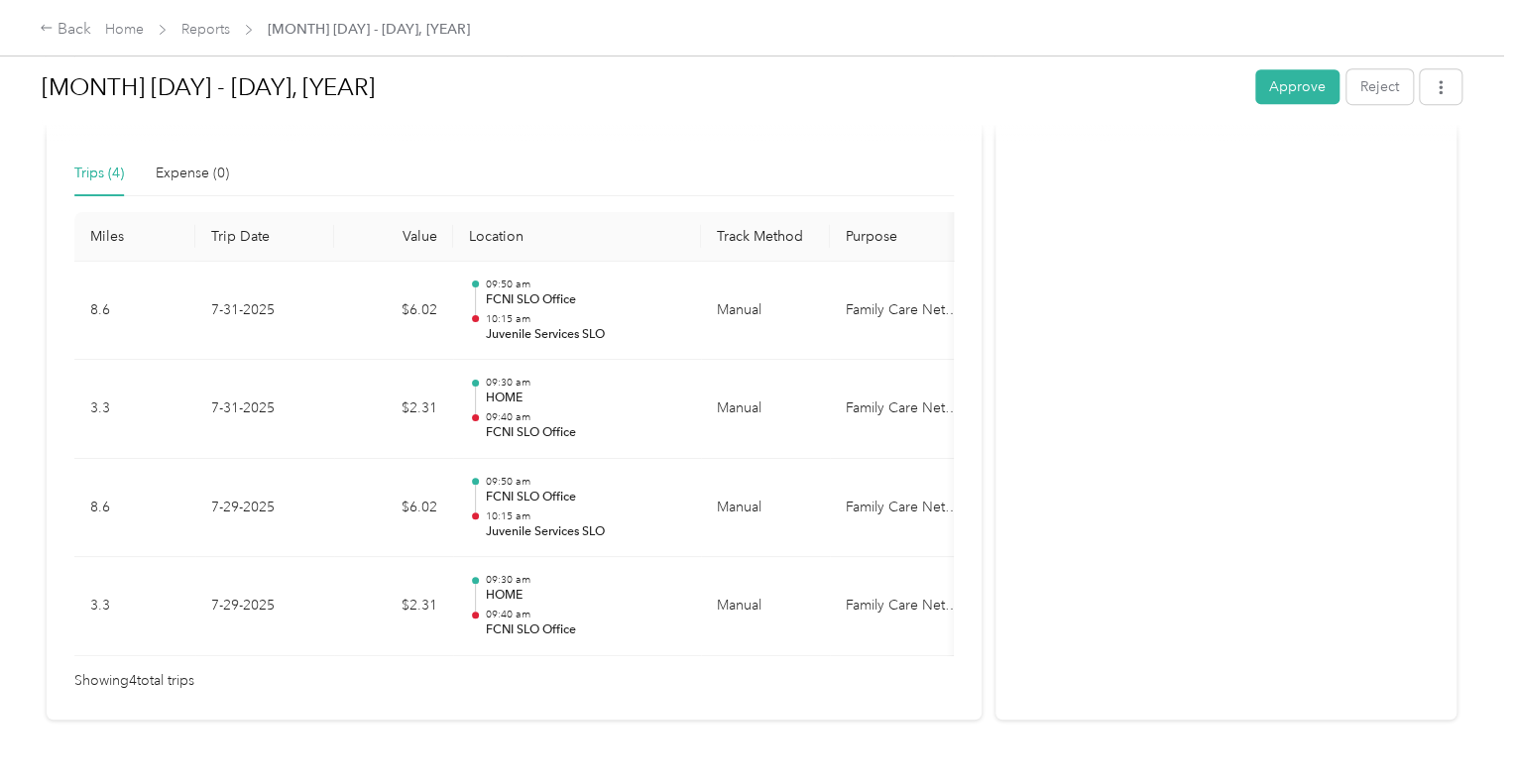 scroll, scrollTop: 444, scrollLeft: 0, axis: vertical 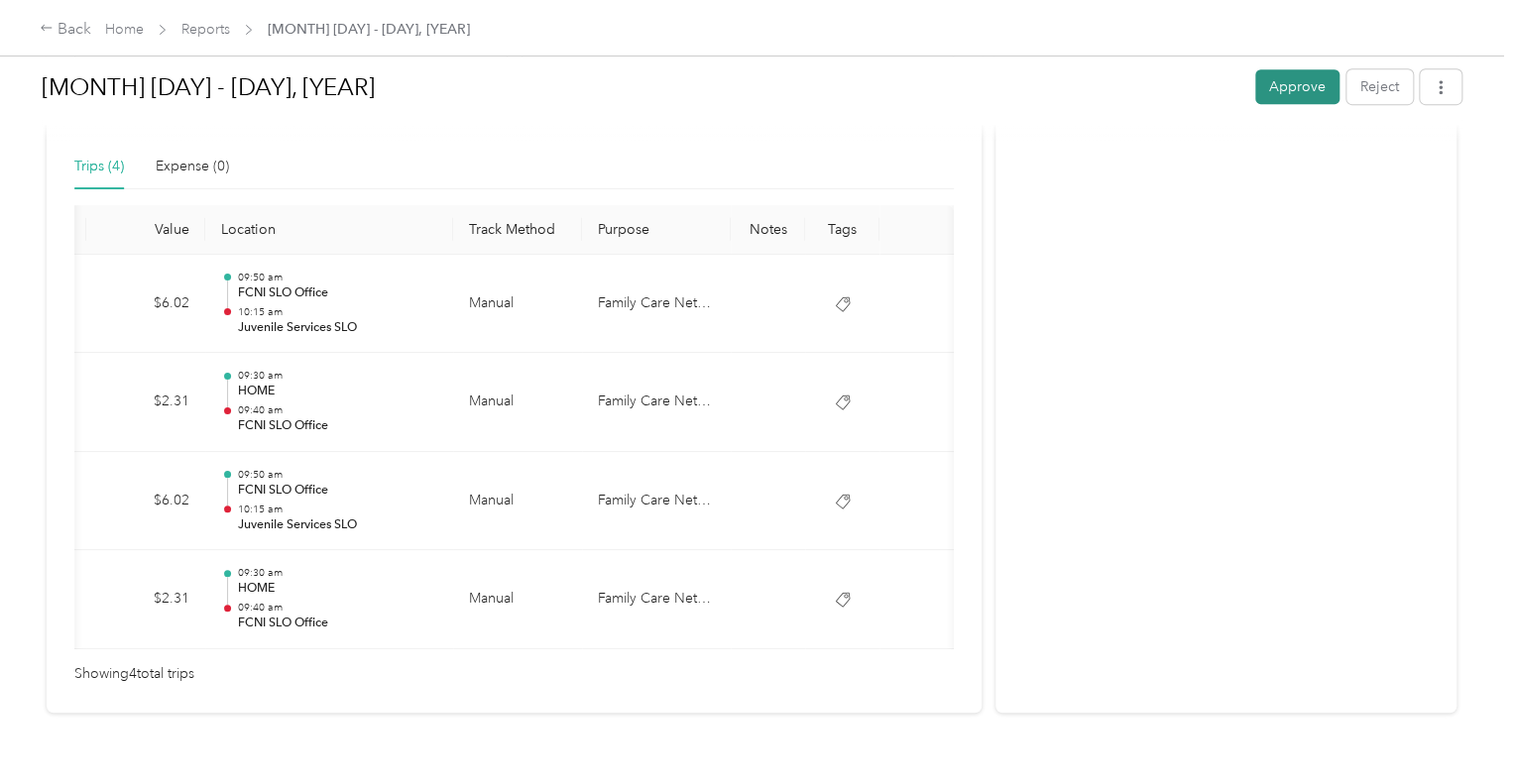 click on "Approve" at bounding box center (1297, 86) 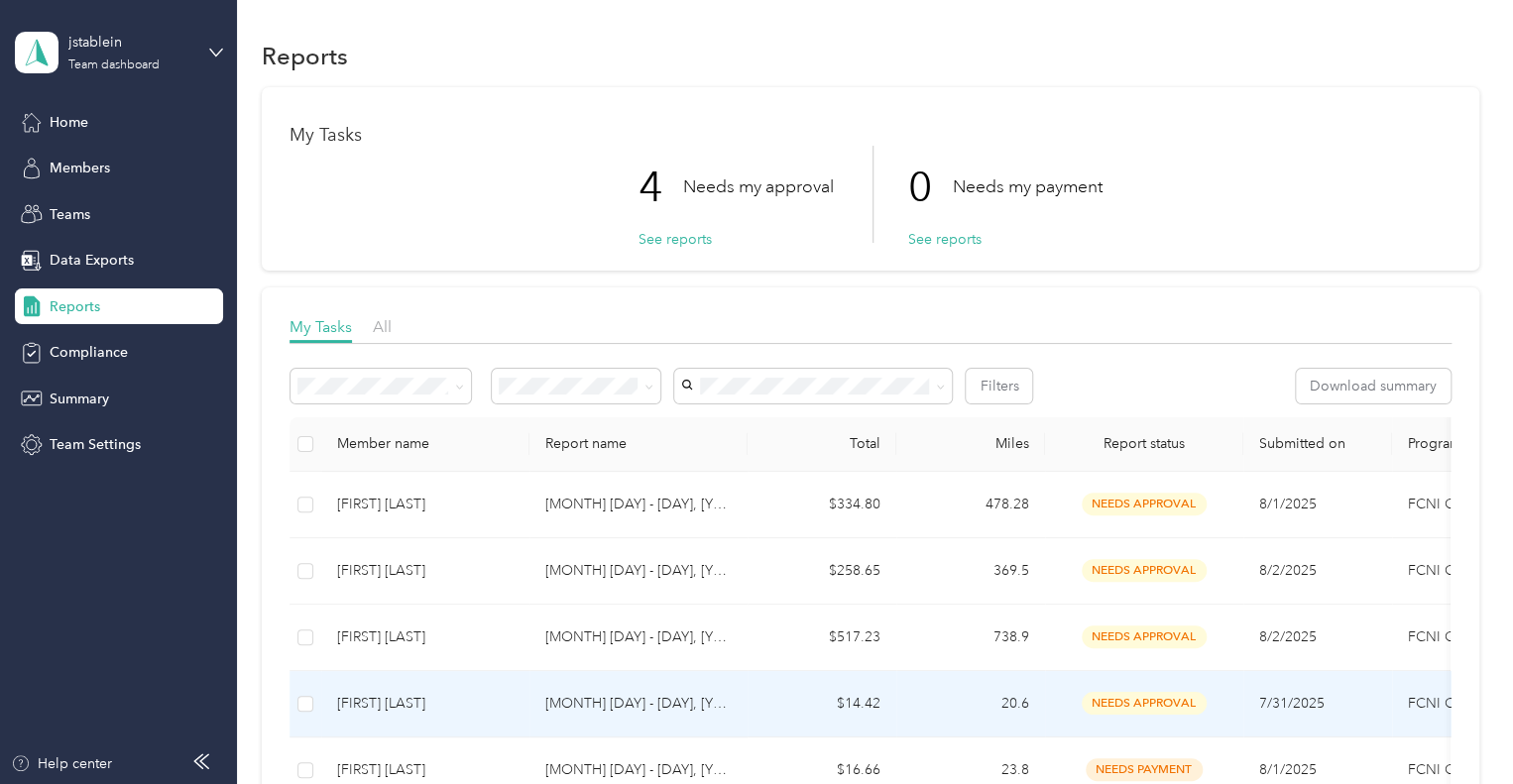 click on "[FIRST] [LAST]" at bounding box center (425, 704) 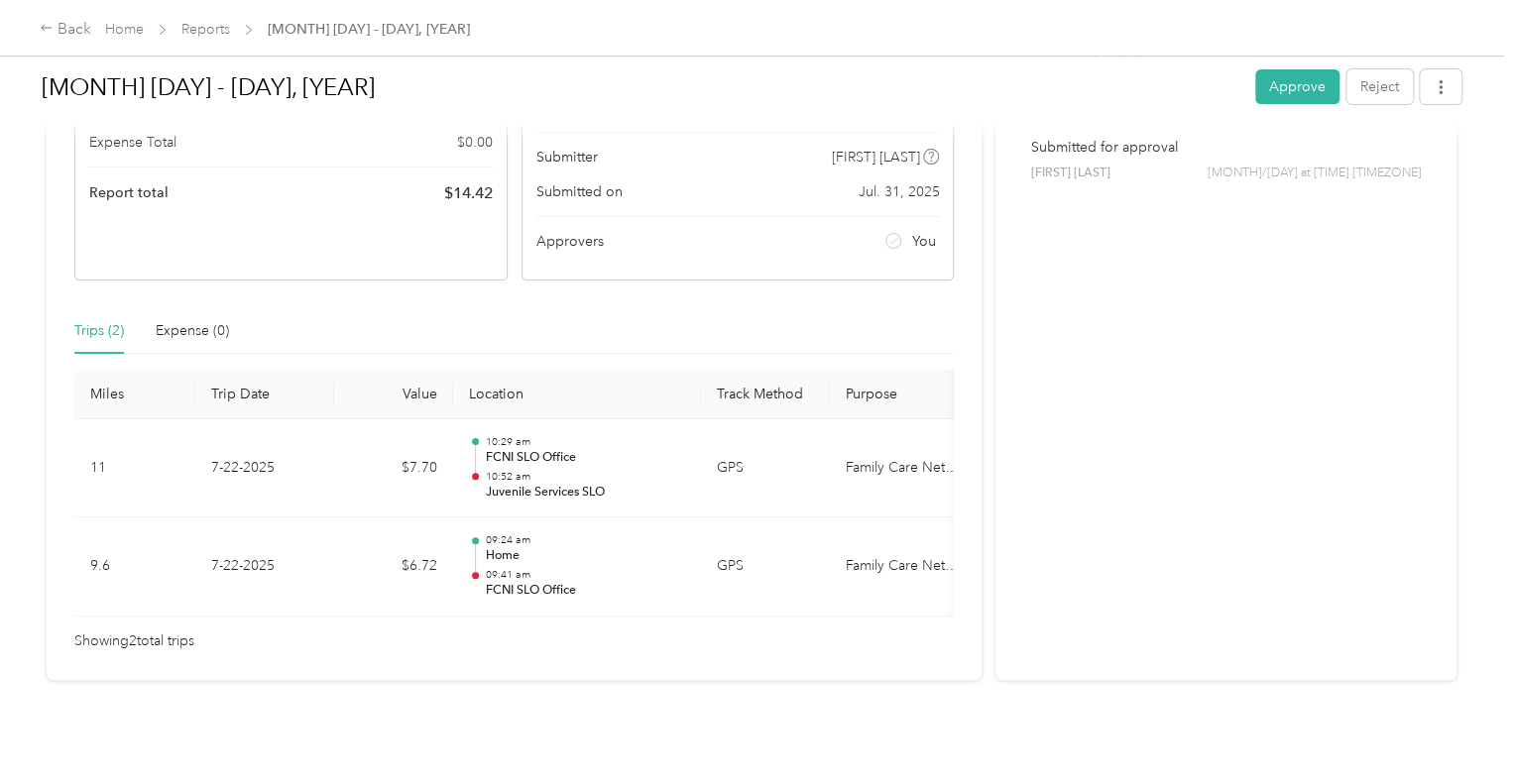 scroll, scrollTop: 288, scrollLeft: 0, axis: vertical 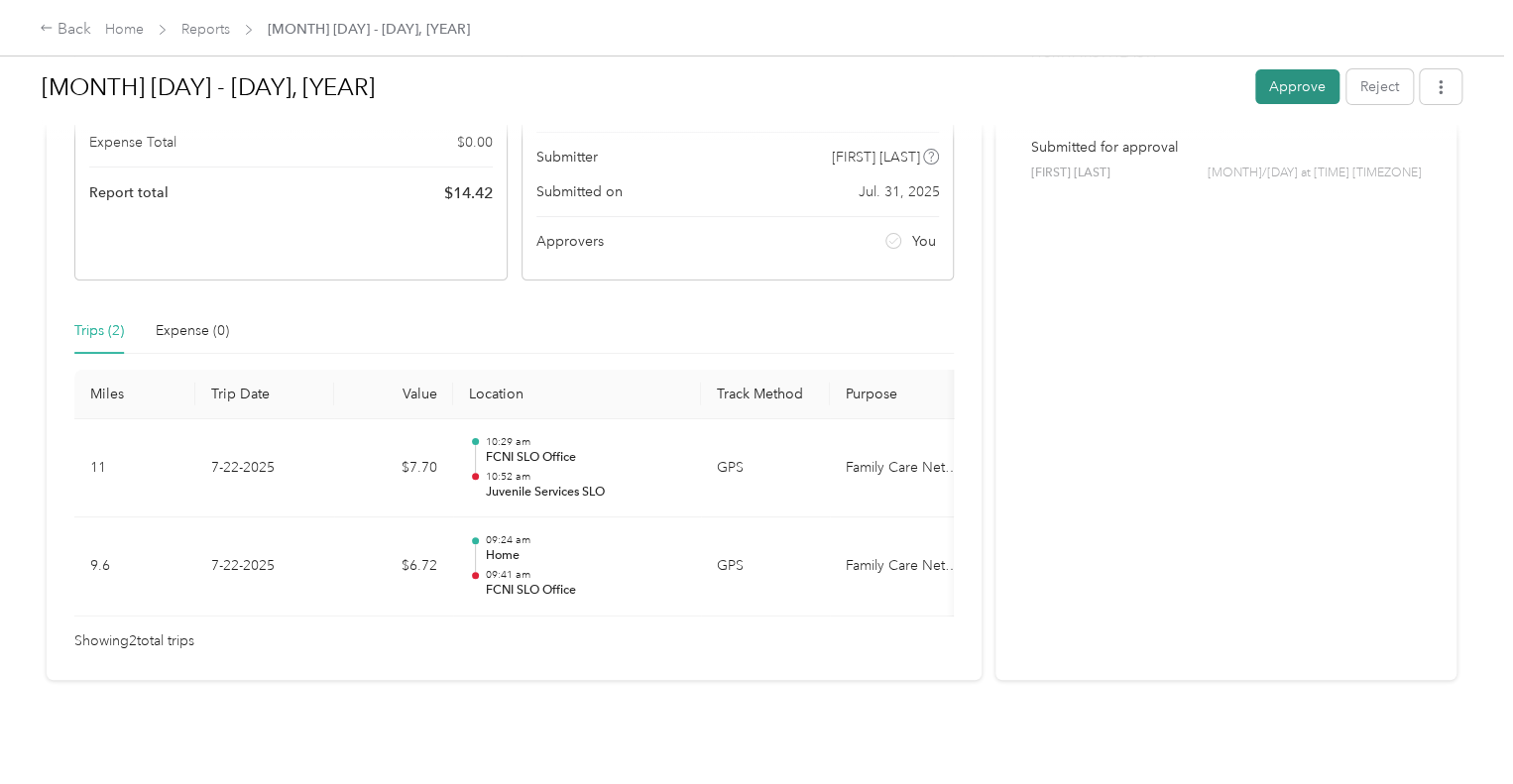click on "Approve" at bounding box center [1297, 86] 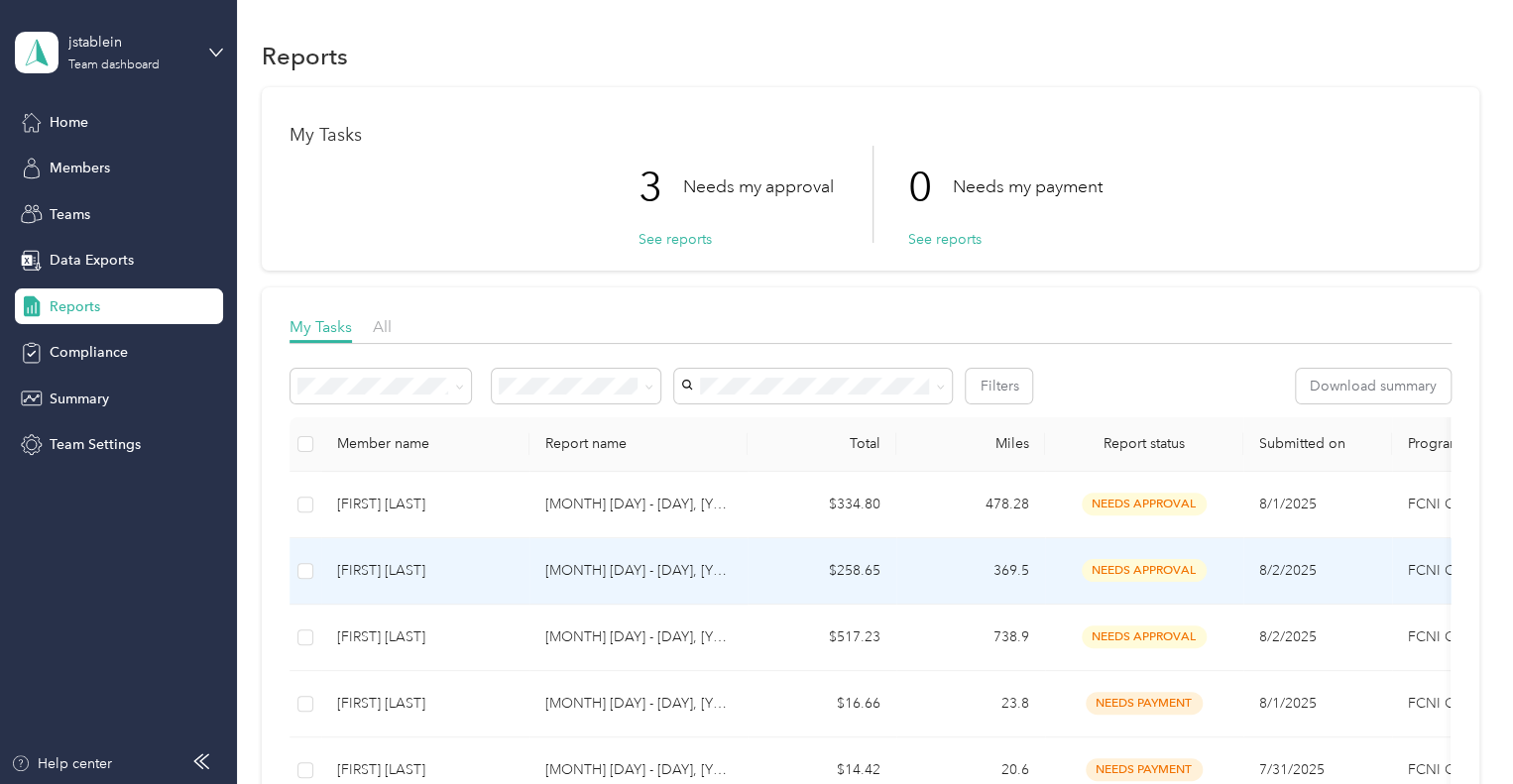 click on "[FIRST] [LAST]" at bounding box center (425, 571) 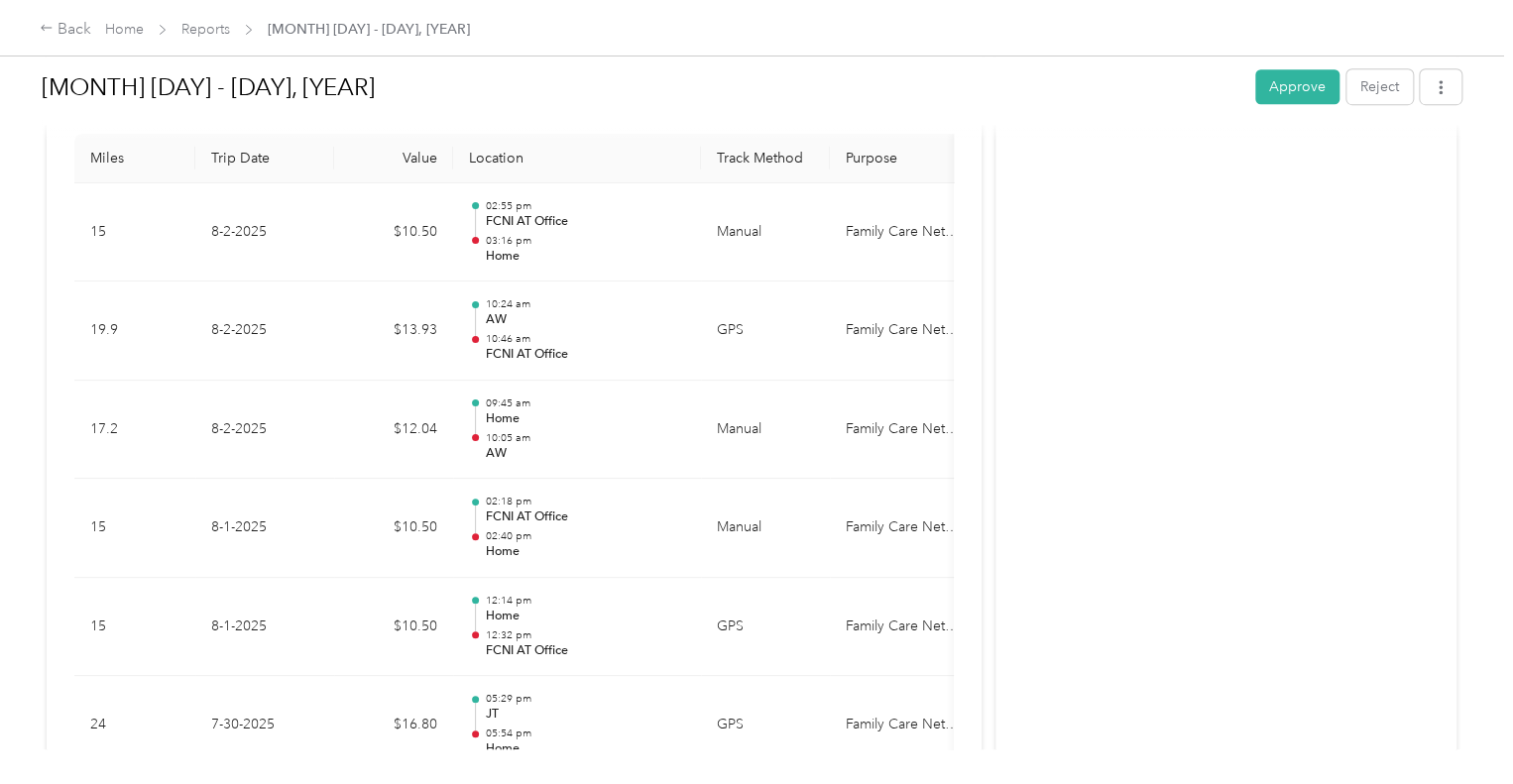 scroll, scrollTop: 523, scrollLeft: 0, axis: vertical 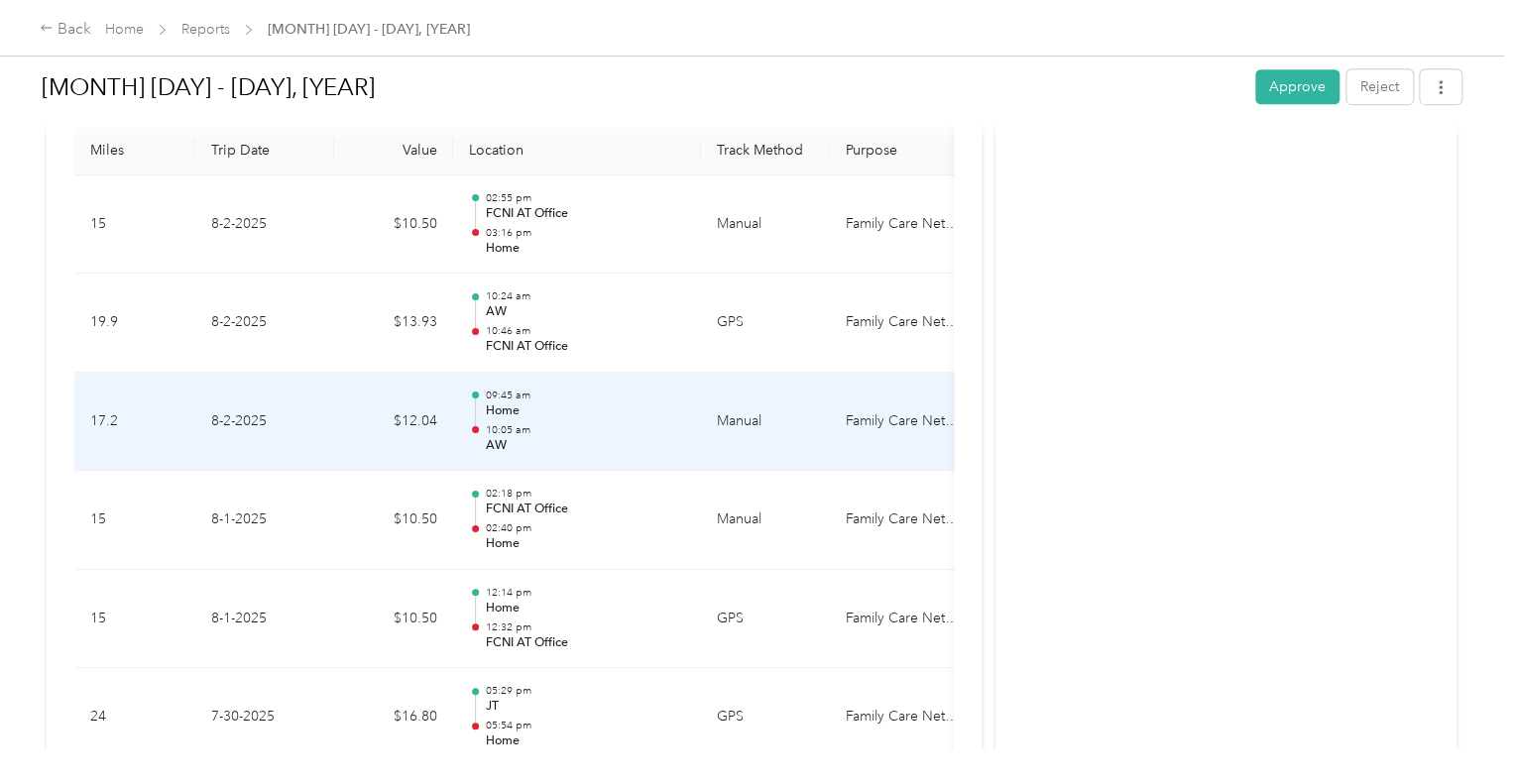 click on "8-2-2025" at bounding box center [265, 422] 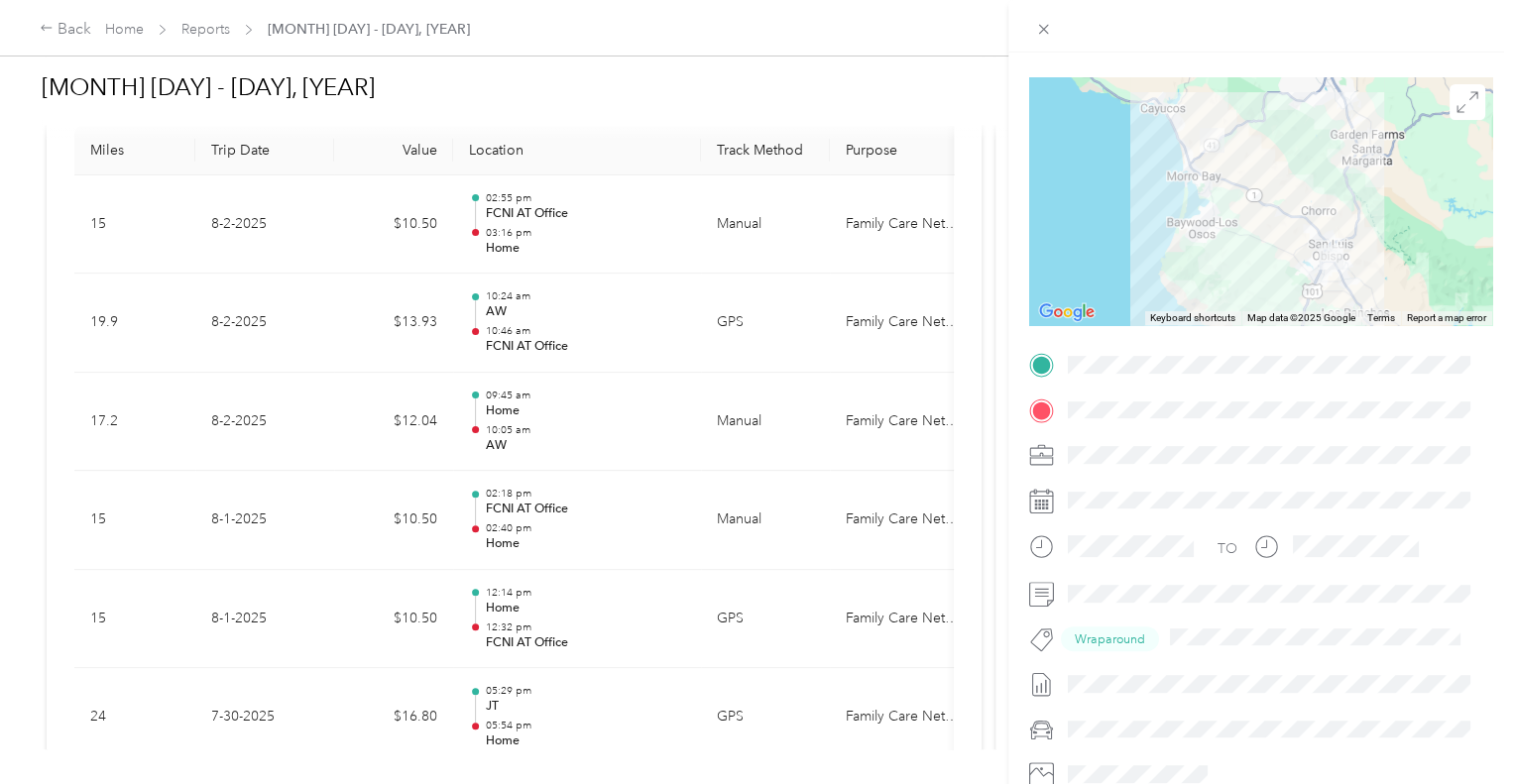 scroll, scrollTop: 0, scrollLeft: 0, axis: both 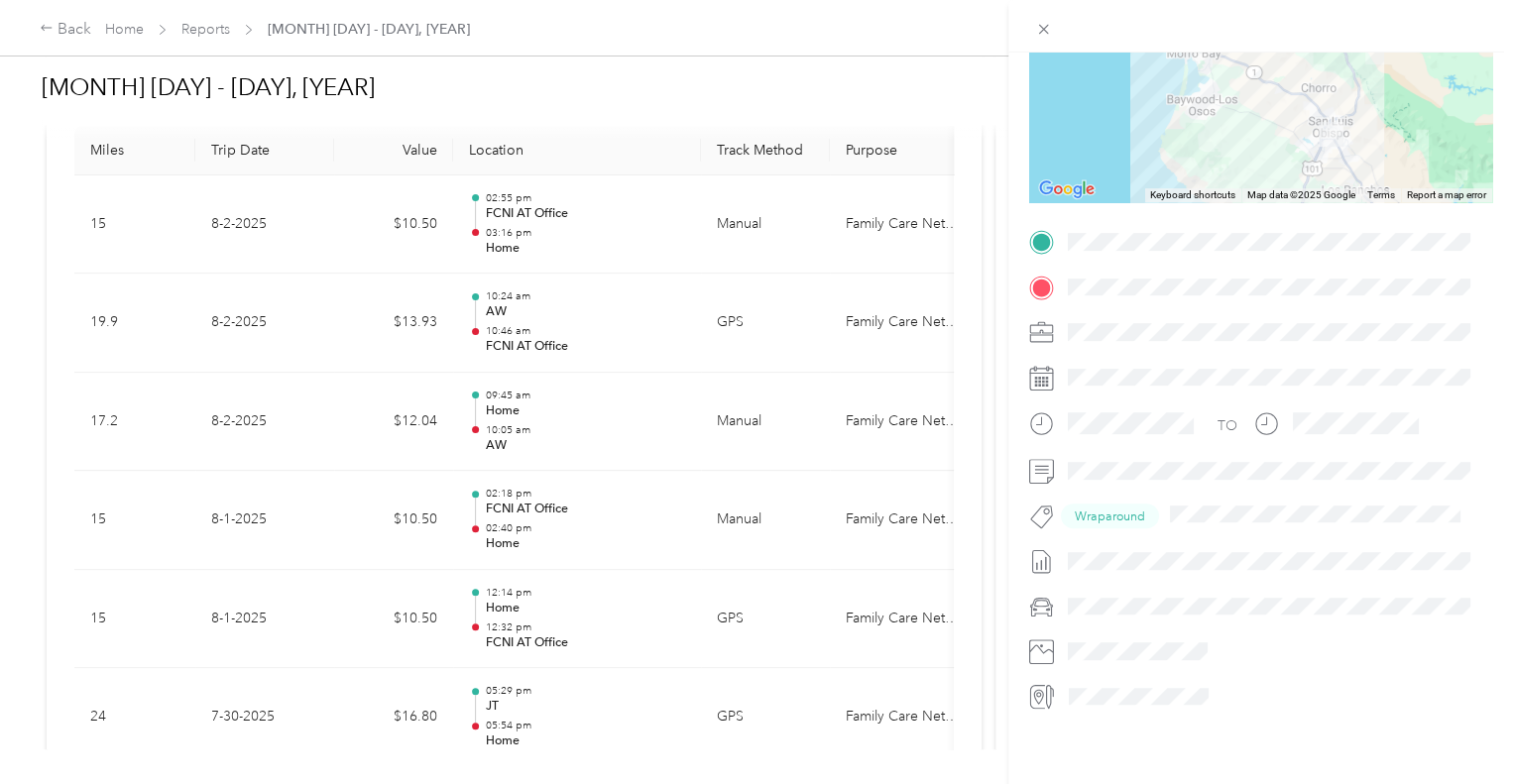 click on "Wraparound" at bounding box center [1109, 516] 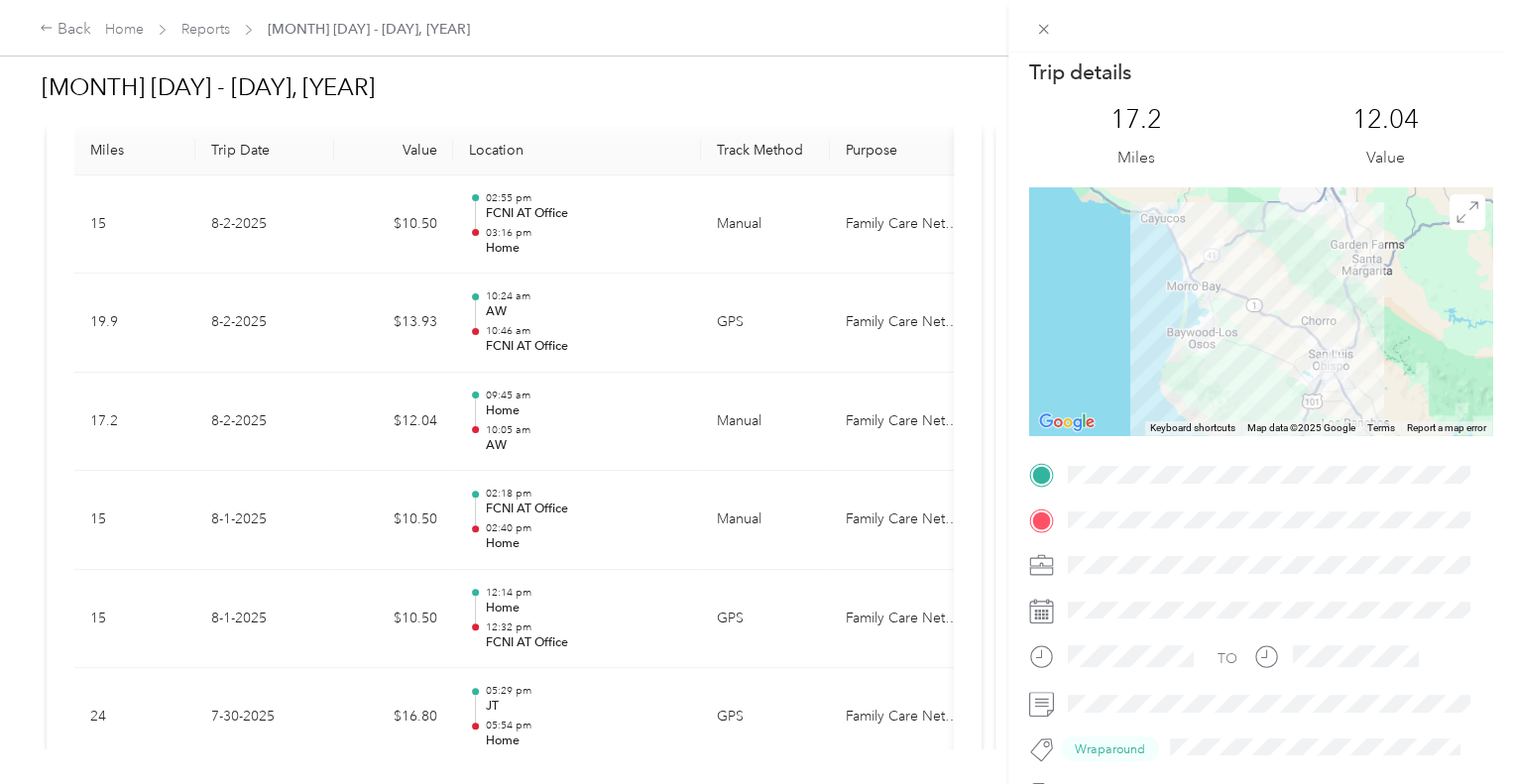scroll, scrollTop: 0, scrollLeft: 0, axis: both 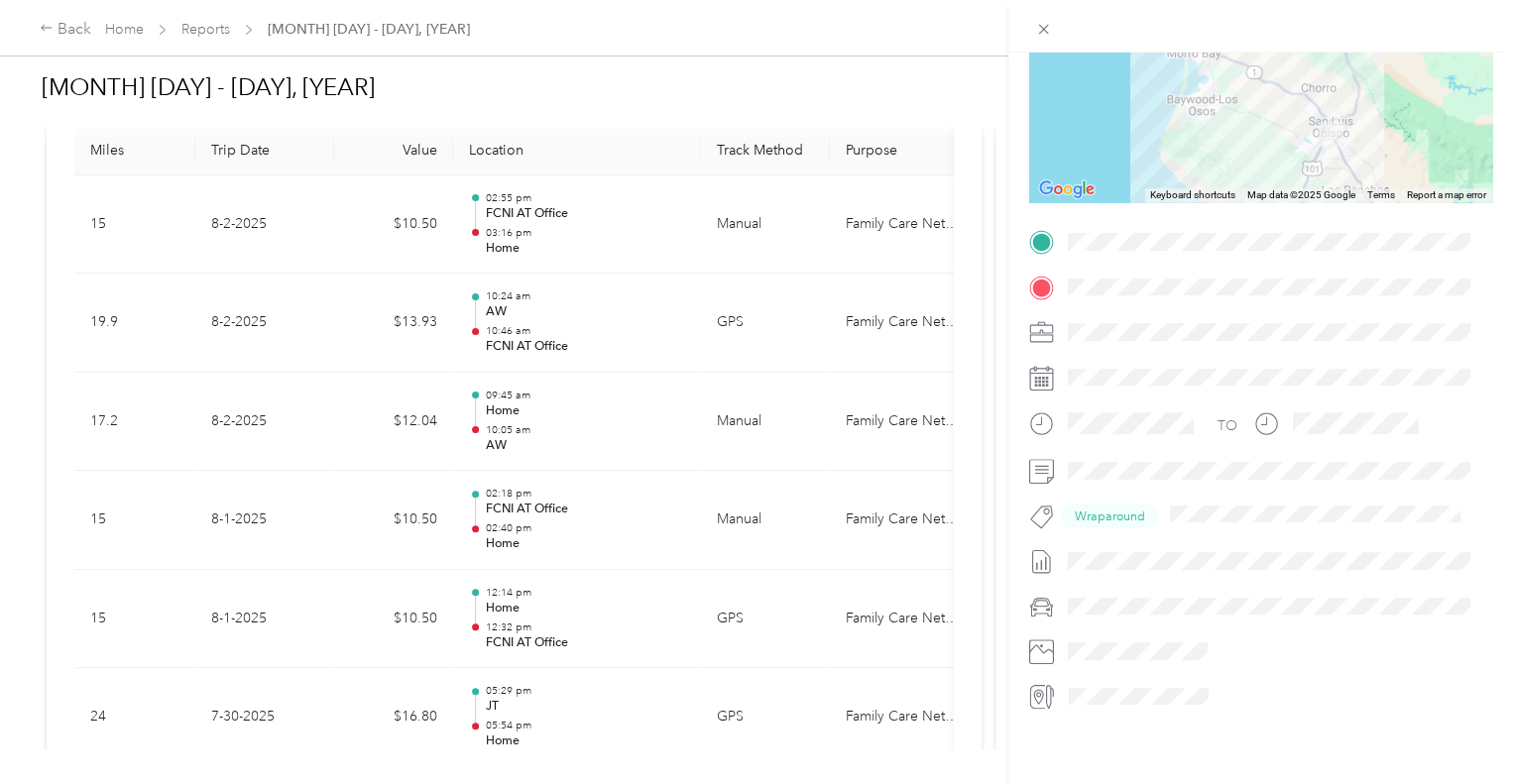 click on "Trip details This trip cannot be edited because it is either under review, approved, or paid. Contact your Team Manager to edit it. 17.2 Miles 12.04 Value  ← Move left → Move right ↑ Move up ↓ Move down + Zoom in - Zoom out Home Jump left by 75% End Jump right by 75% Page Up Jump up by 75% Page Down Jump down by 75% Keyboard shortcuts Map Data Map data ©[YEAR] Google Map data ©[YEAR] Google 5 km  Click to toggle between metric and imperial units Terms Report a map error TO Wraparound" at bounding box center [756, 392] 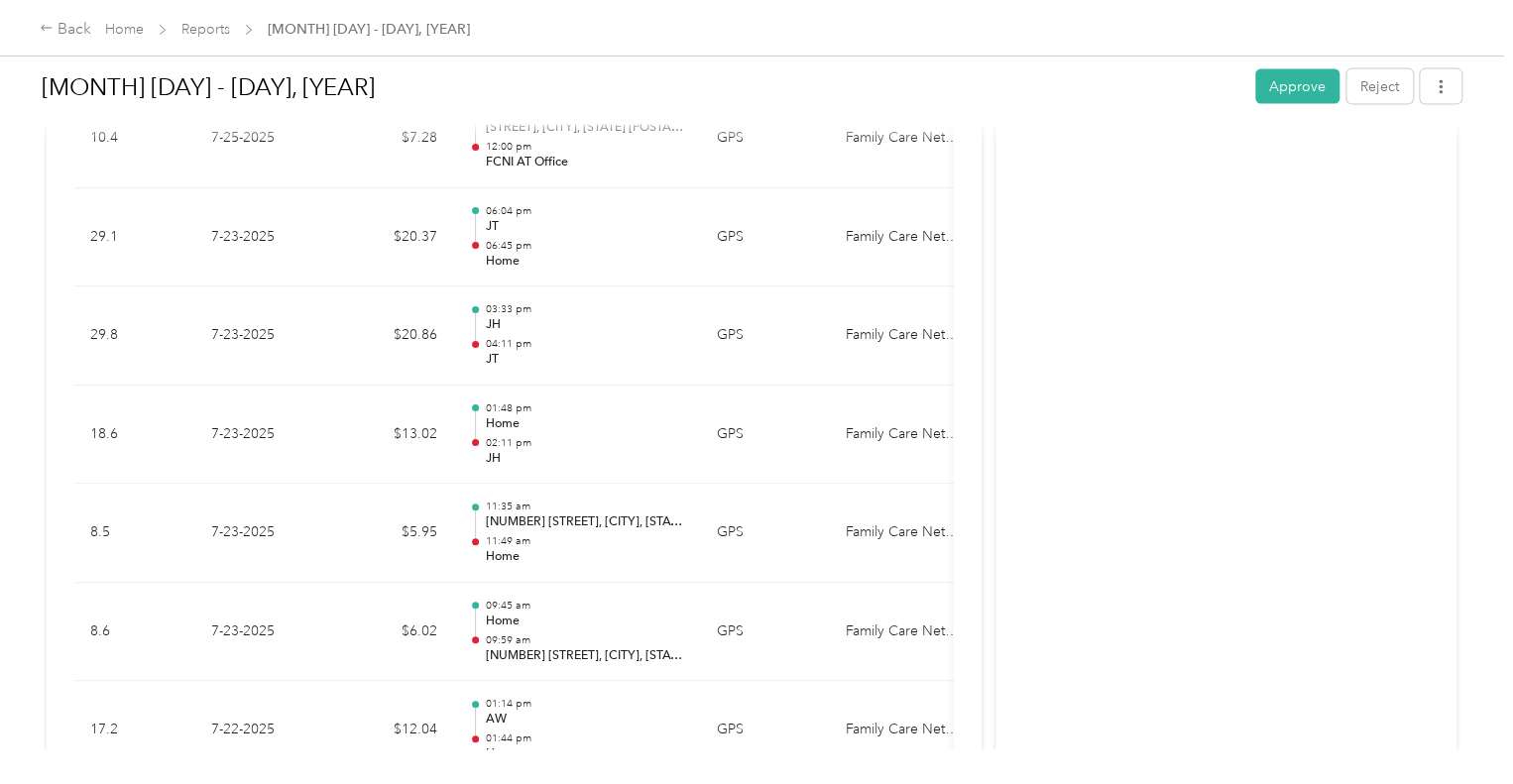 scroll, scrollTop: 2375, scrollLeft: 0, axis: vertical 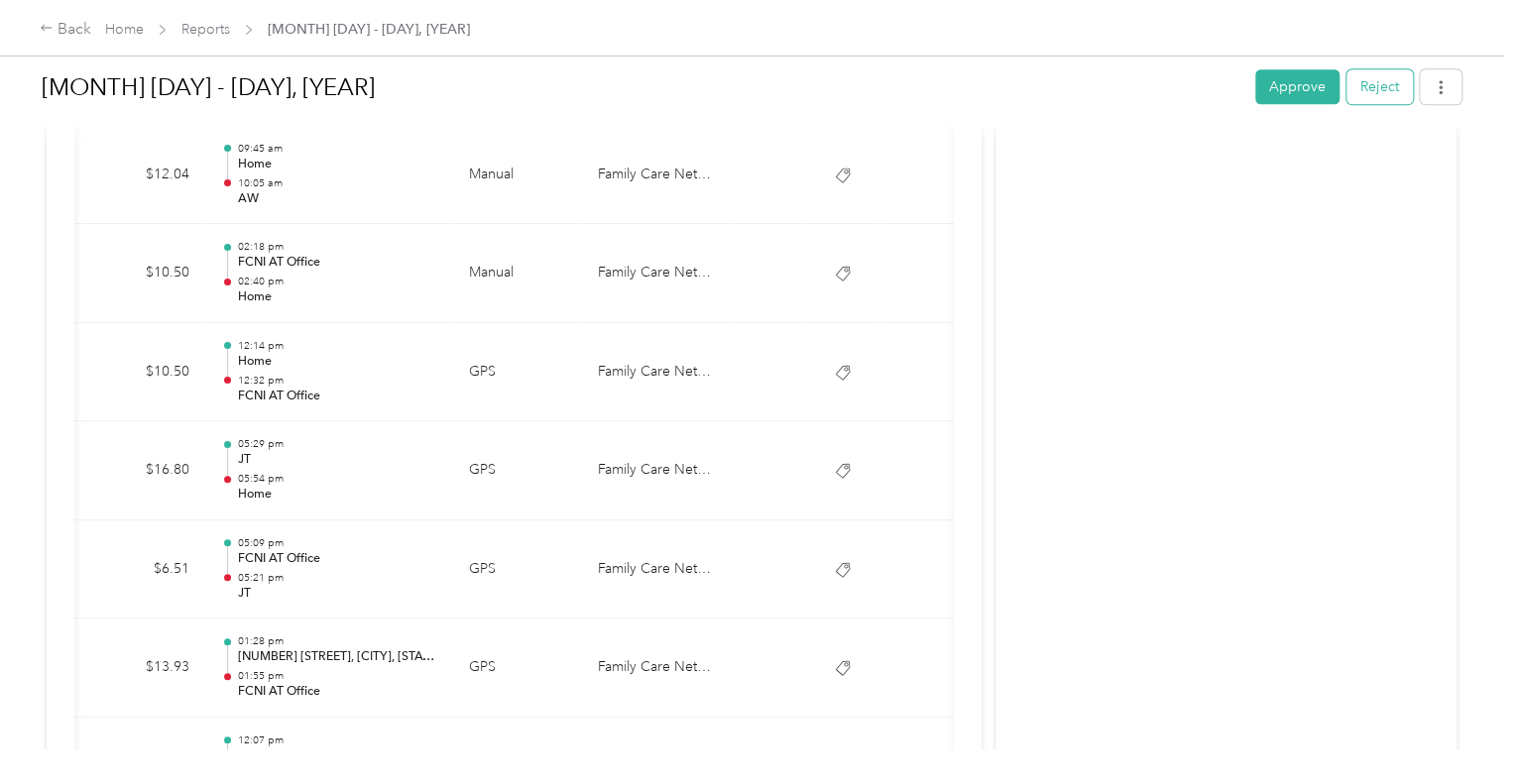 click on "Reject" at bounding box center (1379, 86) 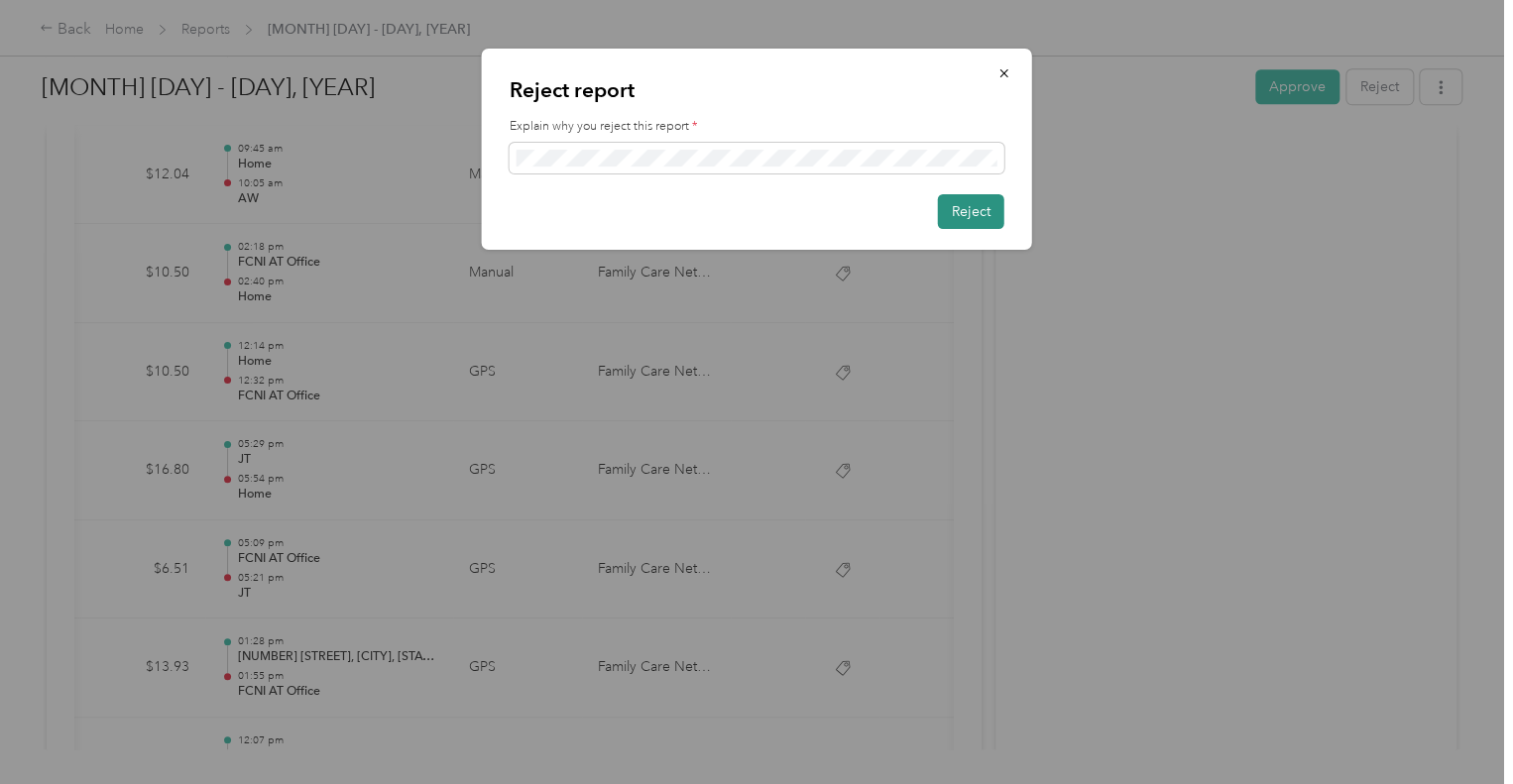 click on "Reject" at bounding box center [971, 211] 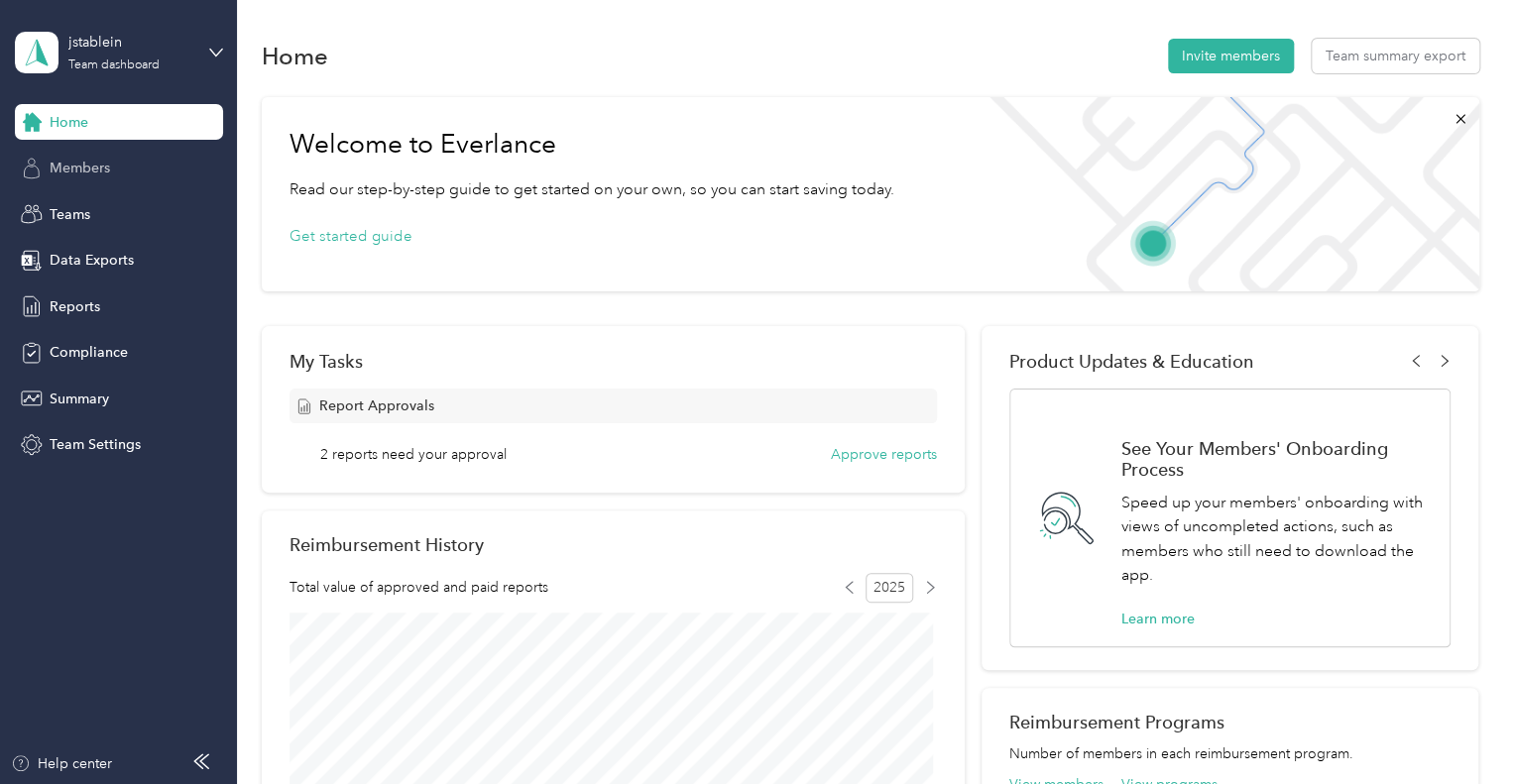 click on "Members" at bounding box center [79, 168] 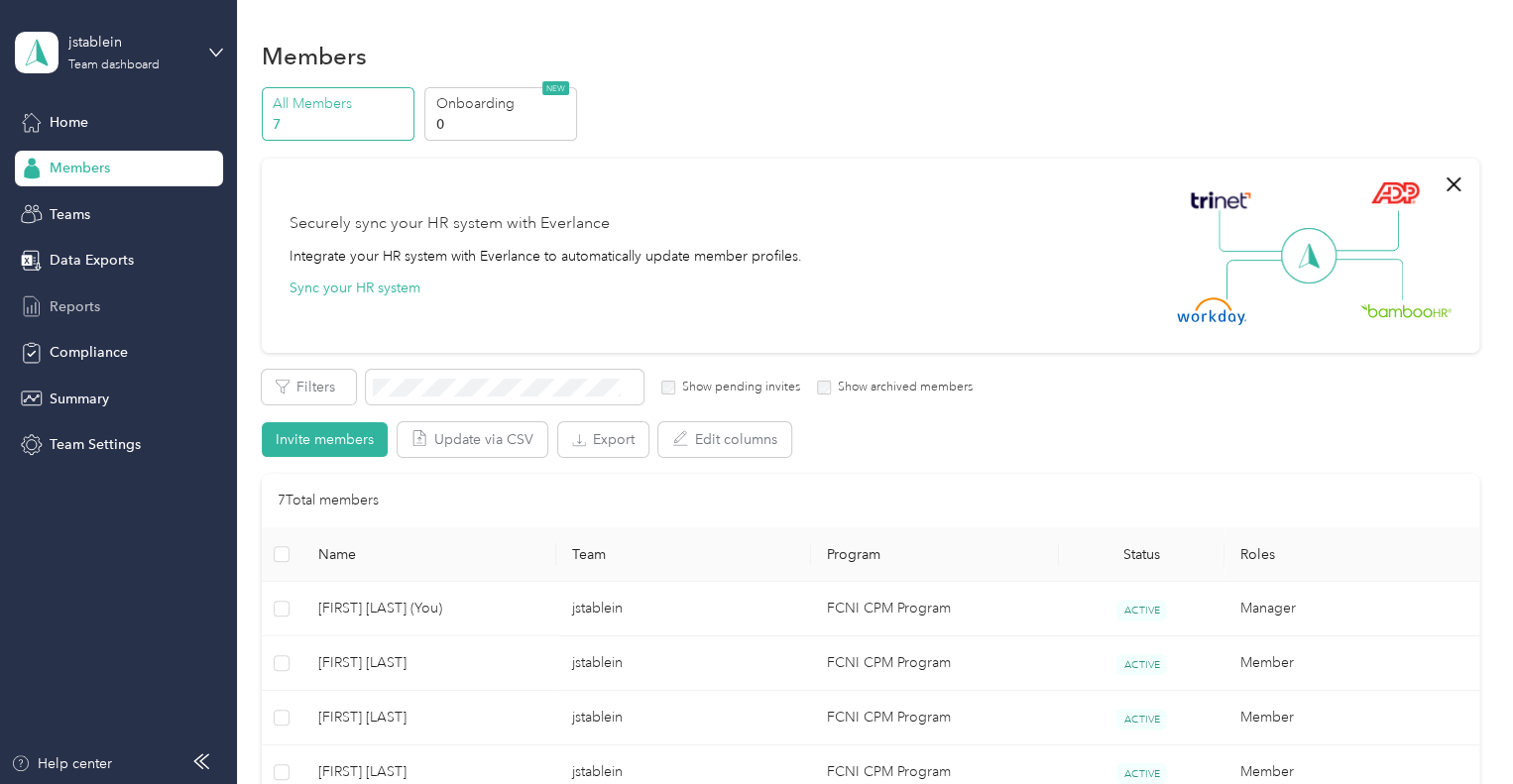 click on "Reports" at bounding box center [74, 306] 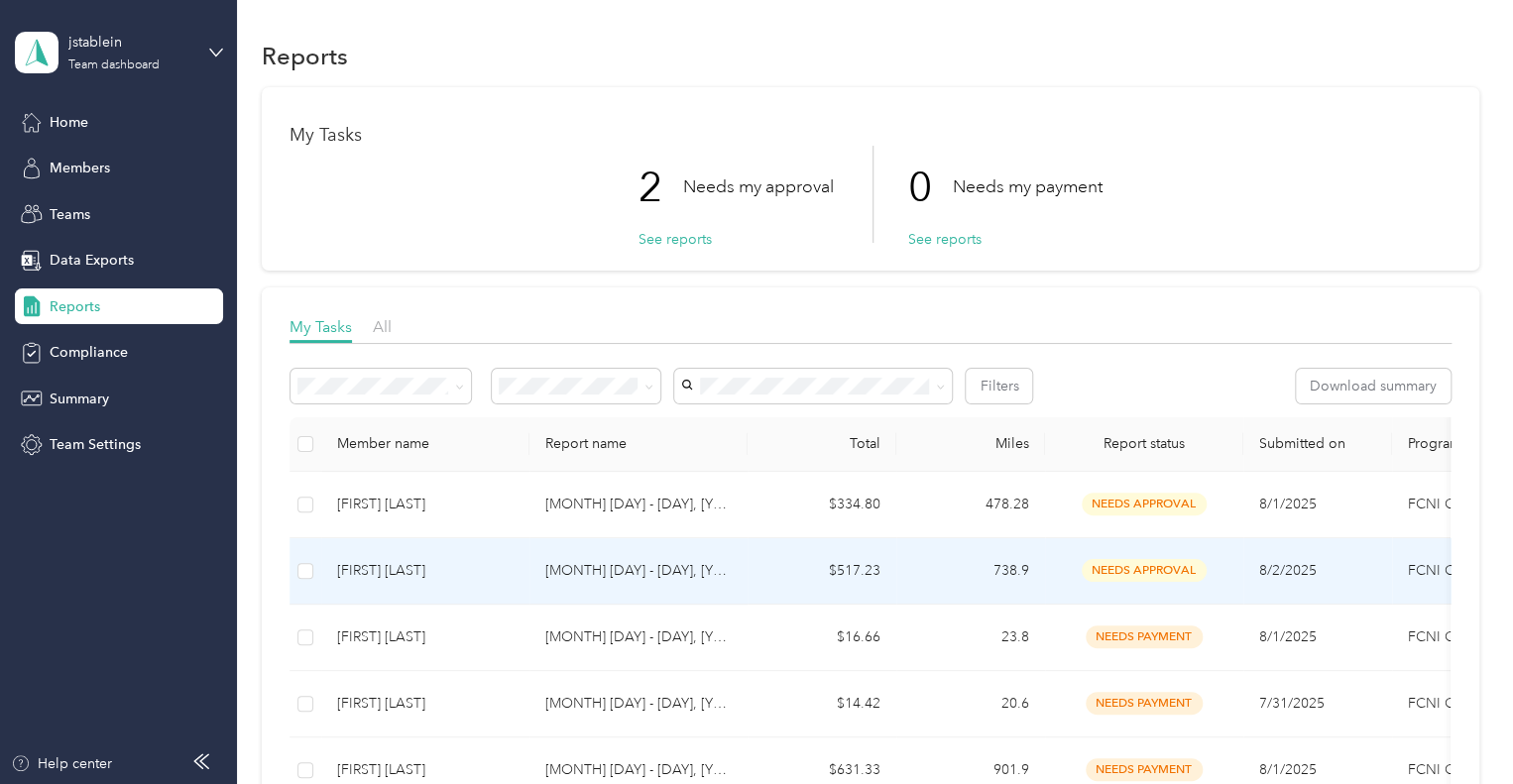 click on "[FIRST] [LAST]" at bounding box center (425, 571) 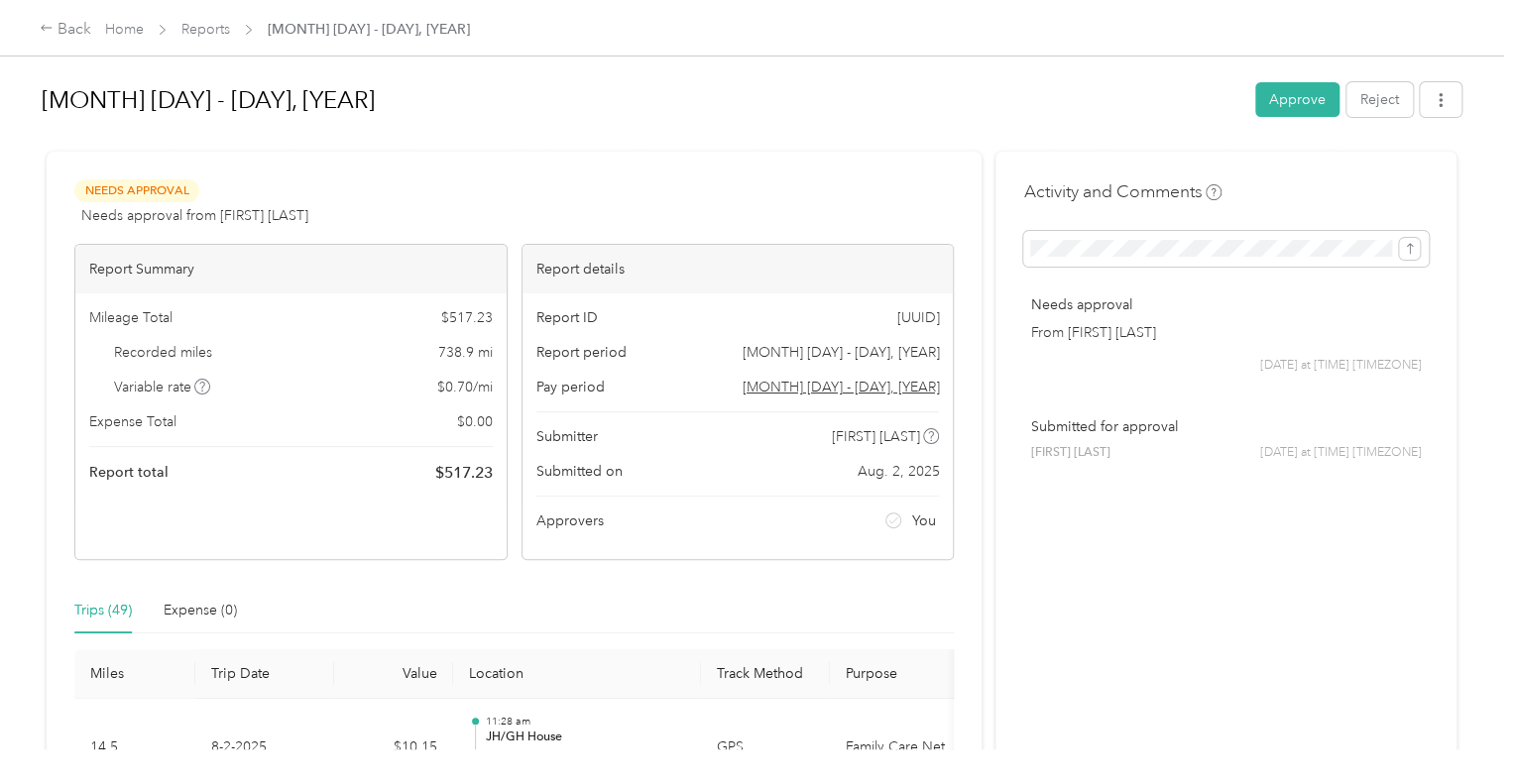click on "Activity and Comments" at bounding box center [1122, 191] 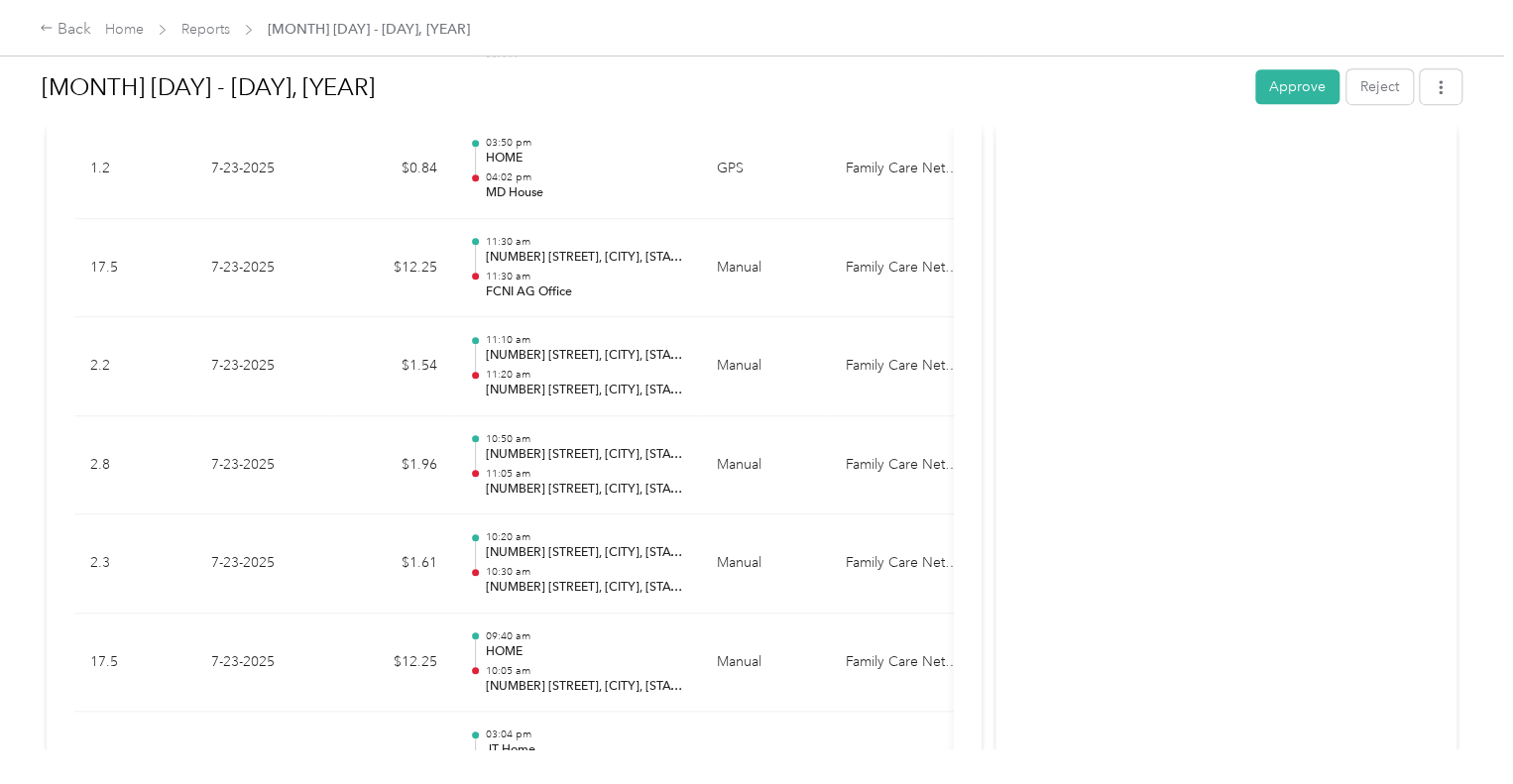 scroll, scrollTop: 4933, scrollLeft: 0, axis: vertical 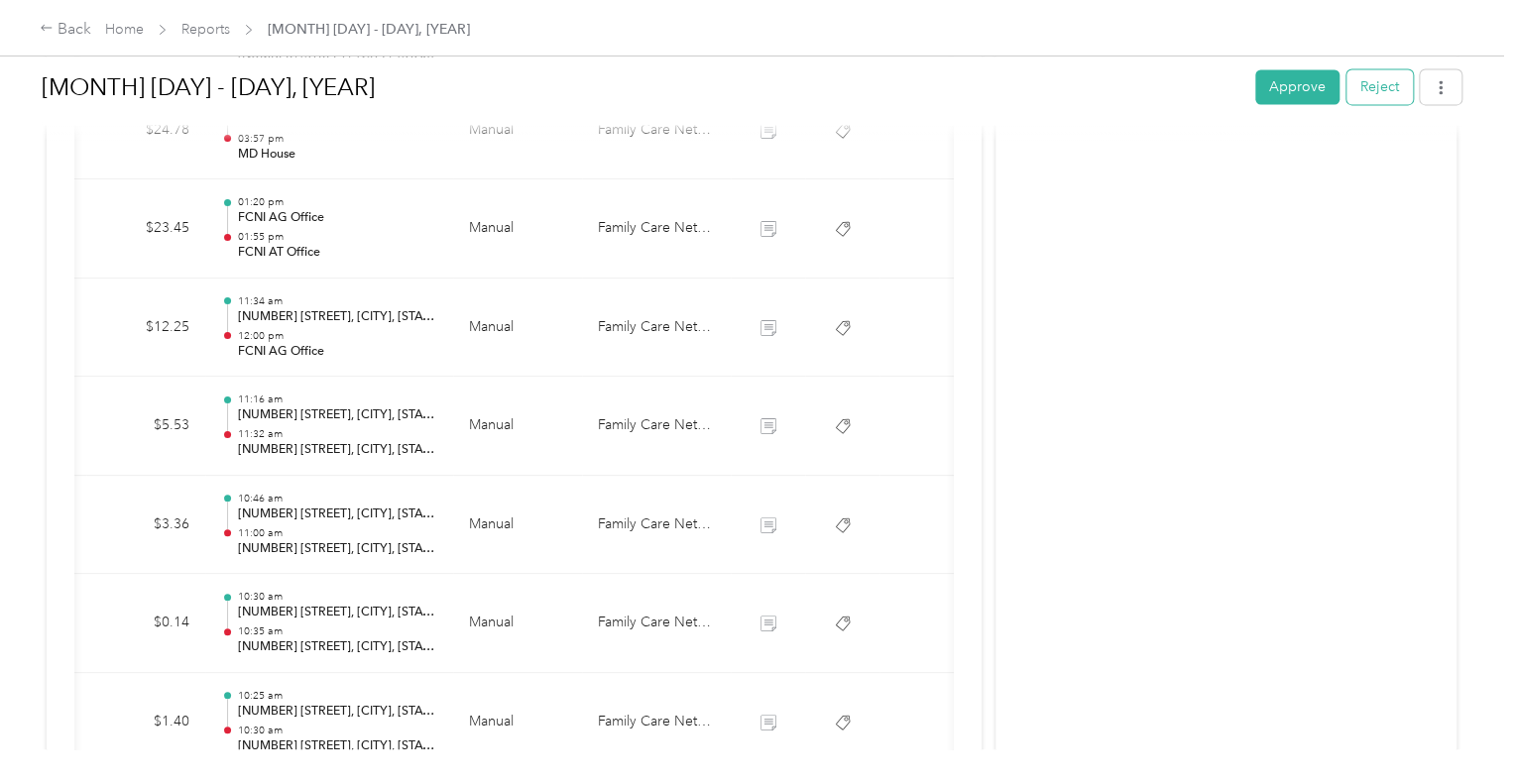 click on "Reject" at bounding box center (1379, 86) 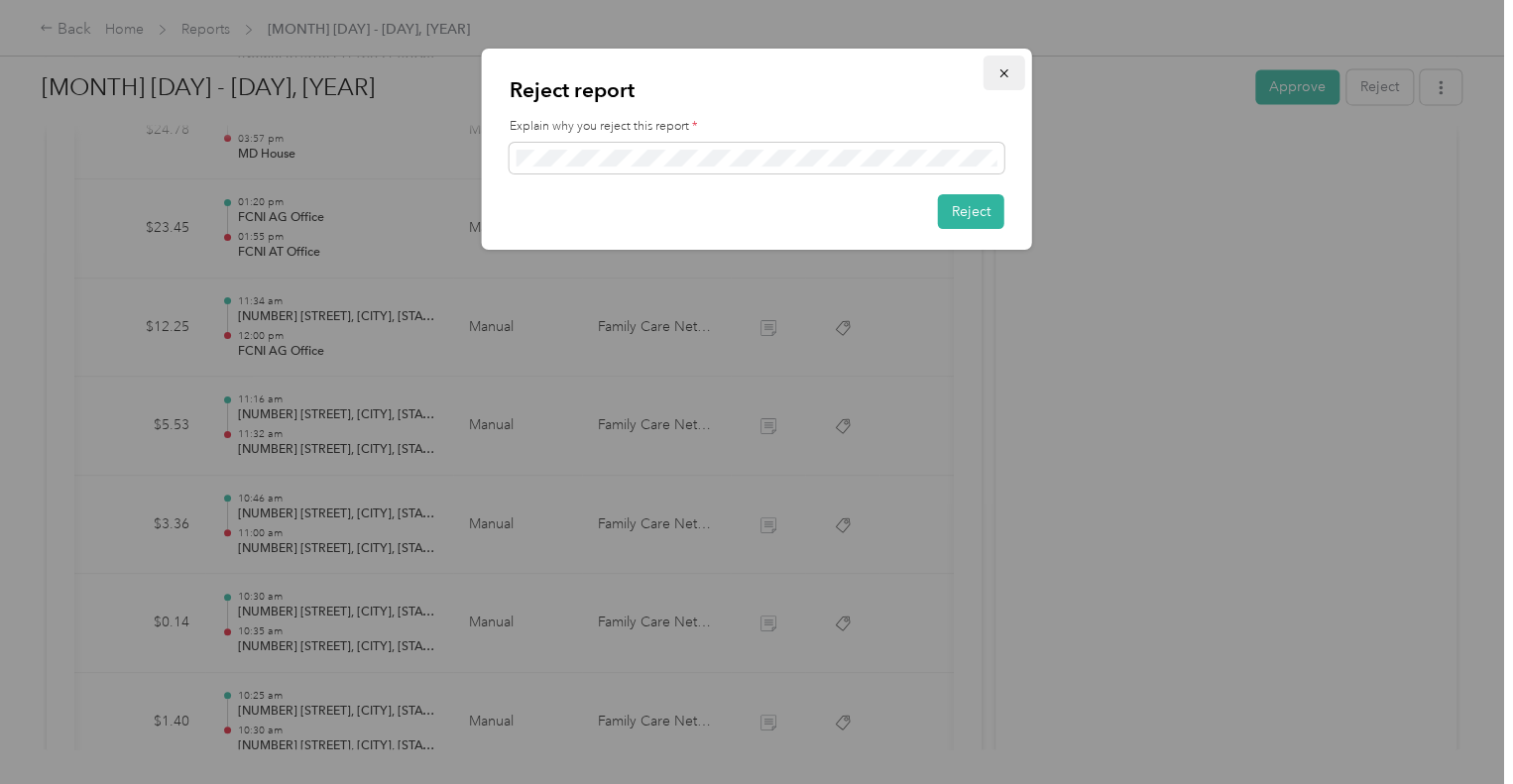 click 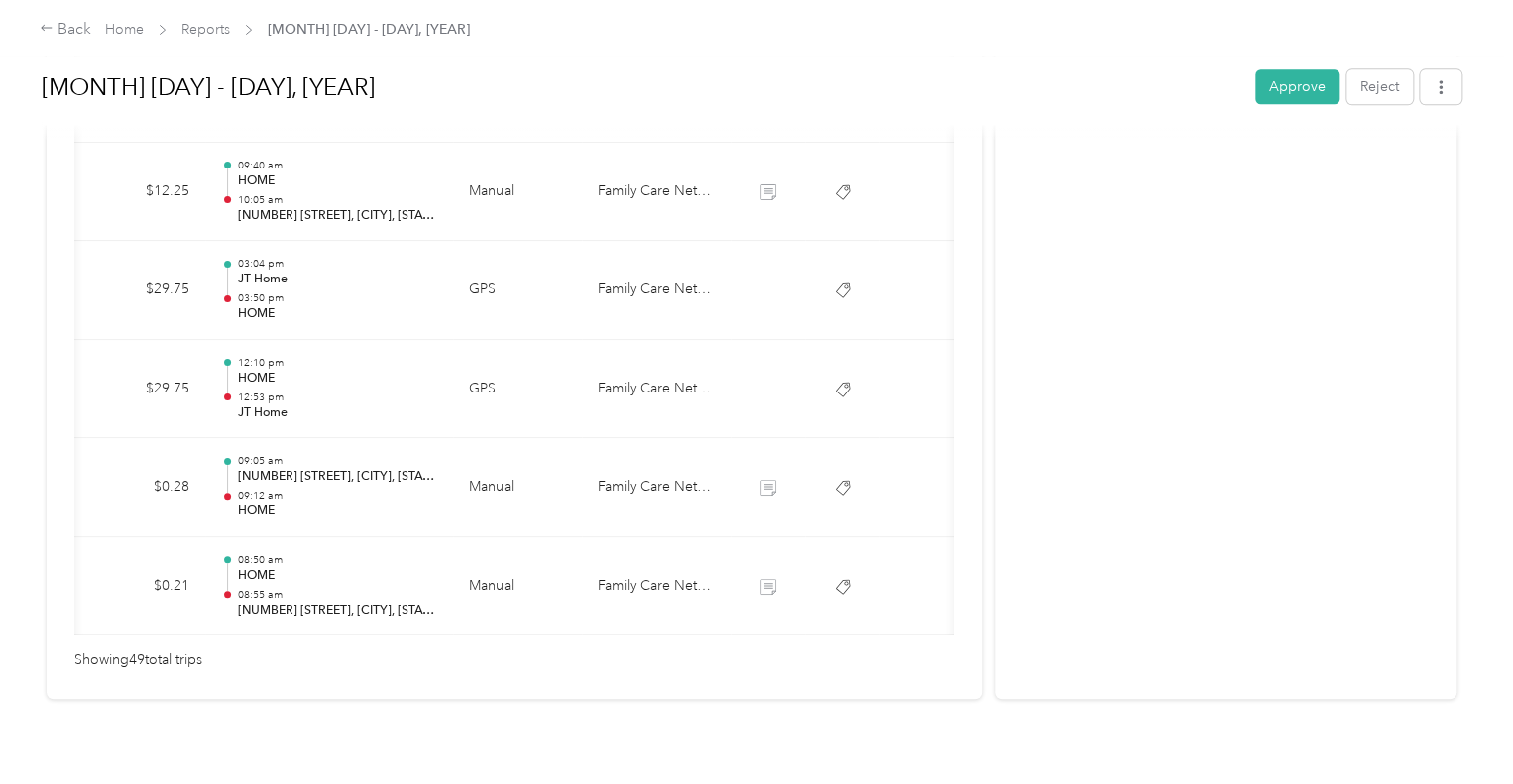 scroll, scrollTop: 4933, scrollLeft: 0, axis: vertical 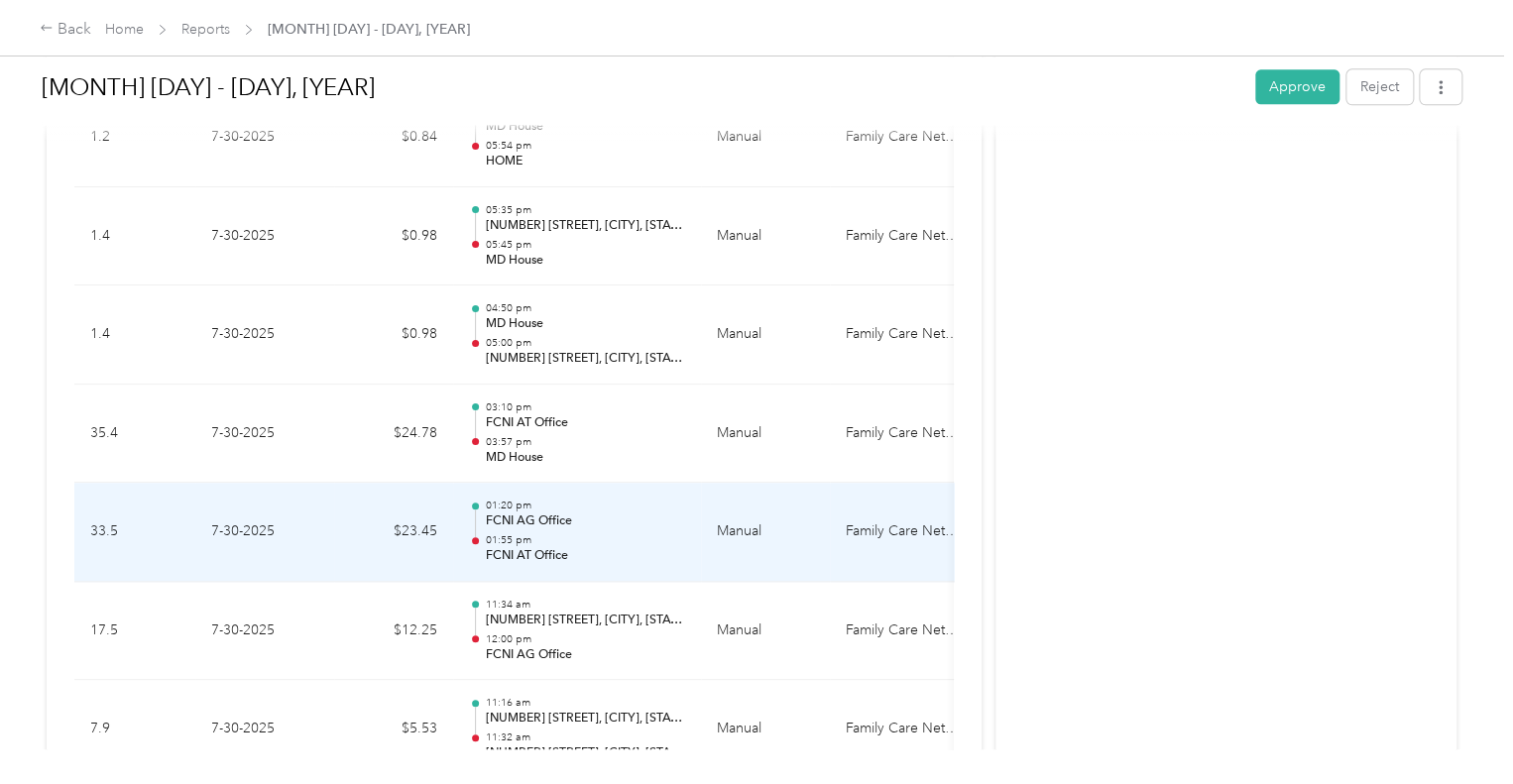 click on "7-30-2025" at bounding box center [265, 532] 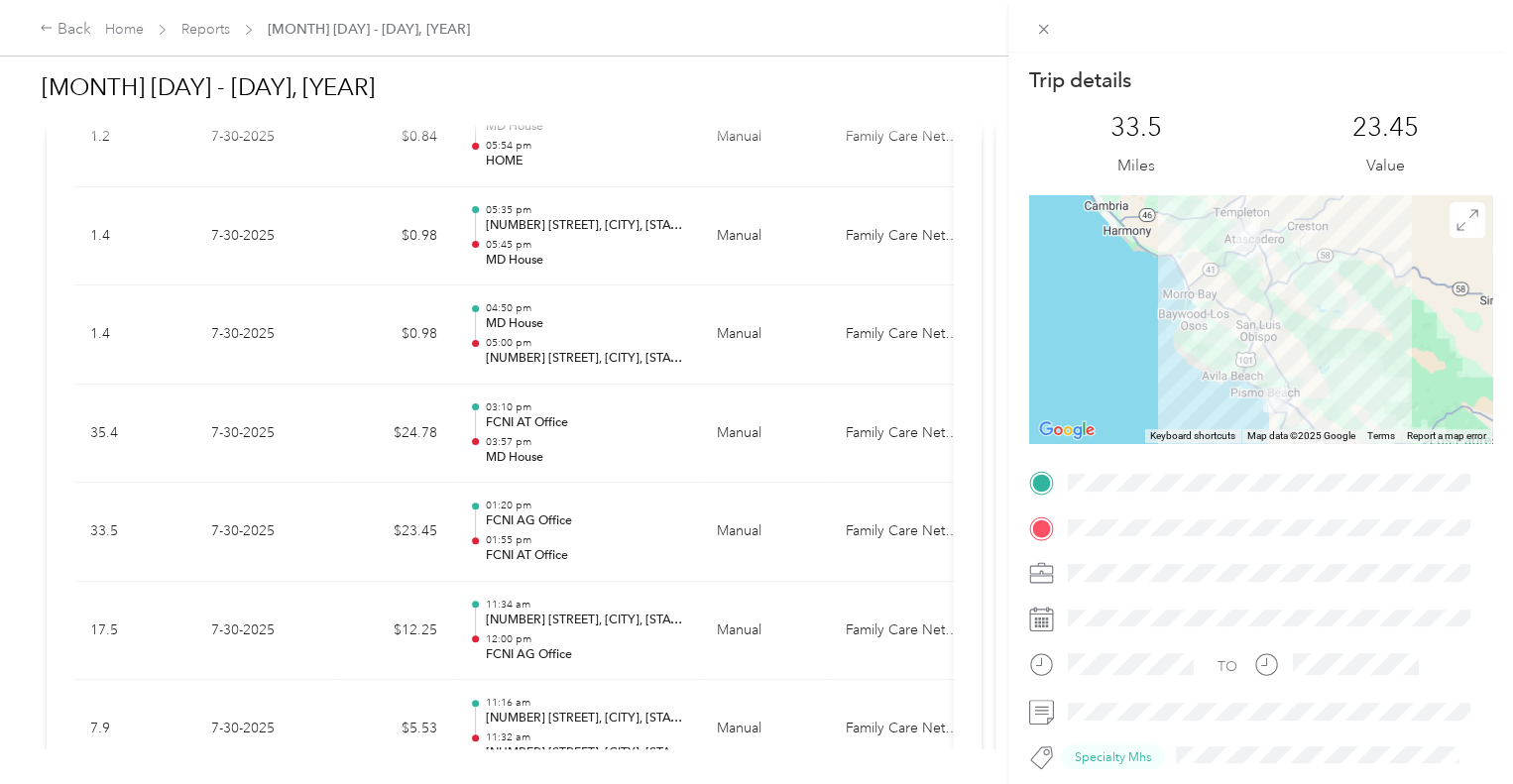 click on "Trip details This trip cannot be edited because it is either under review, approved, or paid. Contact your Team Manager to edit it. 33.5 Miles 23.45 Value  ← Move left → Move right ↑ Move up ↓ Move down + Zoom in - Zoom out Home Jump left by 75% End Jump right by 75% Page Up Jump up by 75% Page Down Jump down by 75% Keyboard shortcuts Map Data Map data ©[YEAR] Google Map data ©[YEAR] Google 20 km  Click to toggle between metric and imperial units Terms Report a map error TO Specialty Mhs" at bounding box center [756, 392] 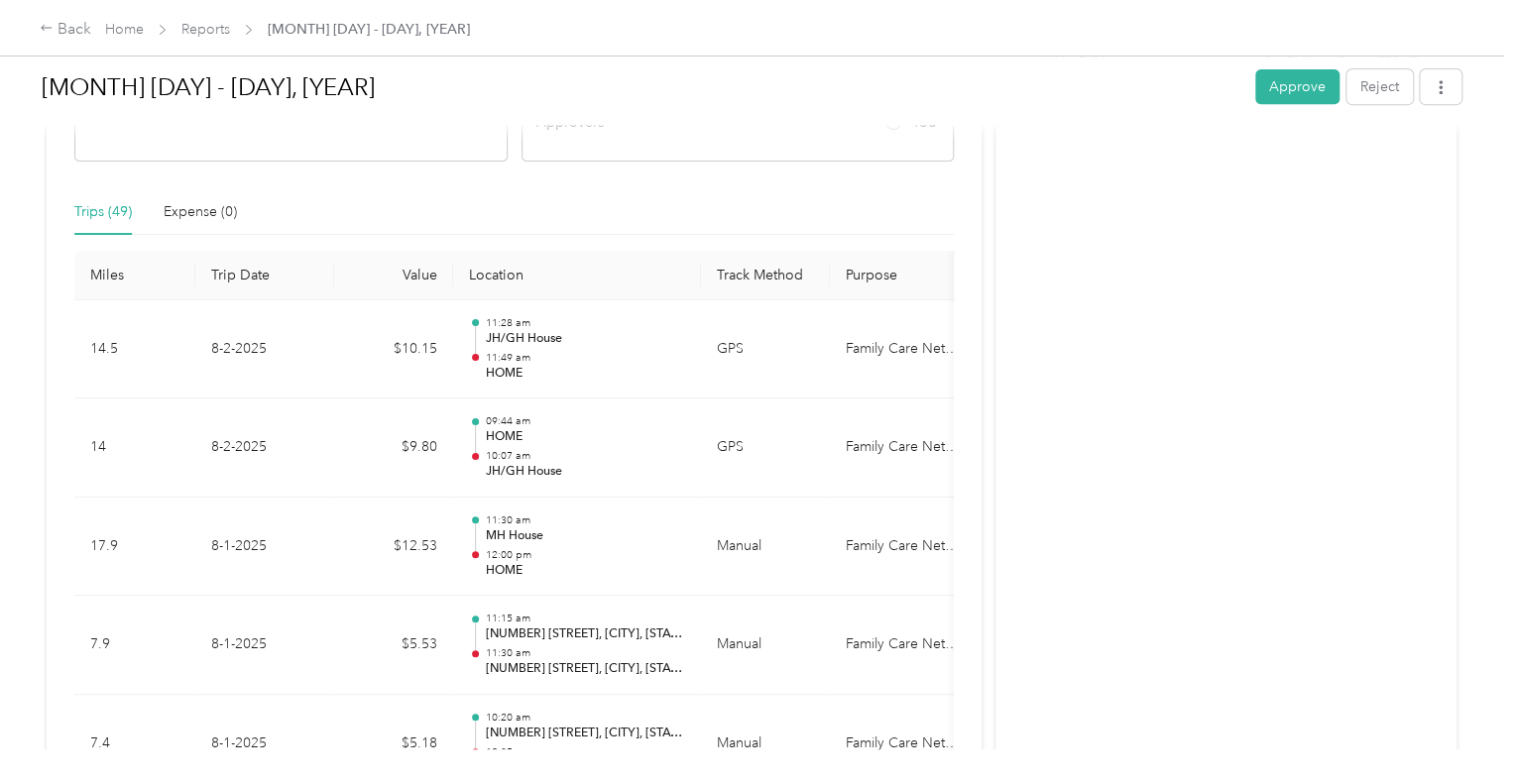 scroll, scrollTop: 399, scrollLeft: 0, axis: vertical 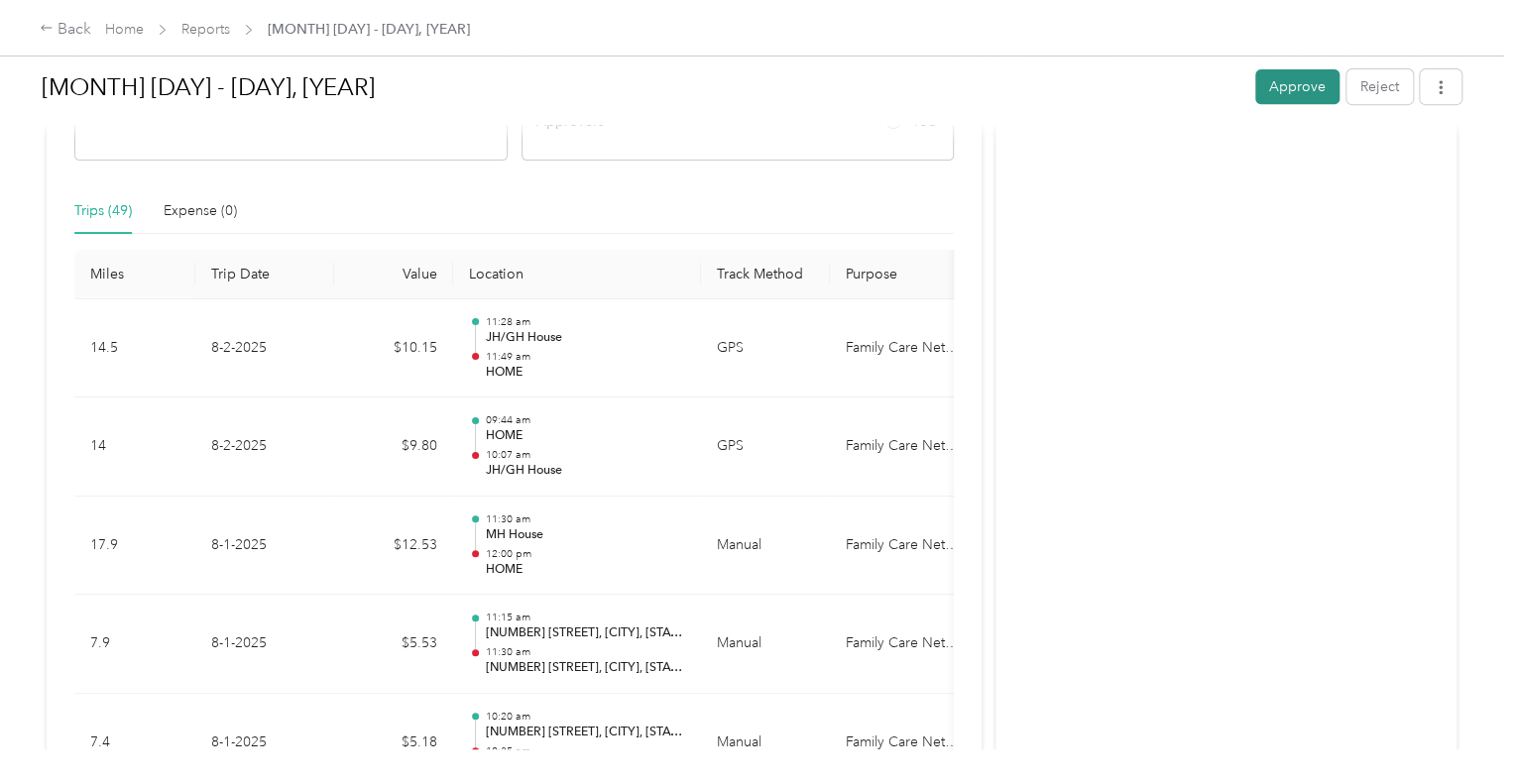 click on "Approve" at bounding box center (1297, 86) 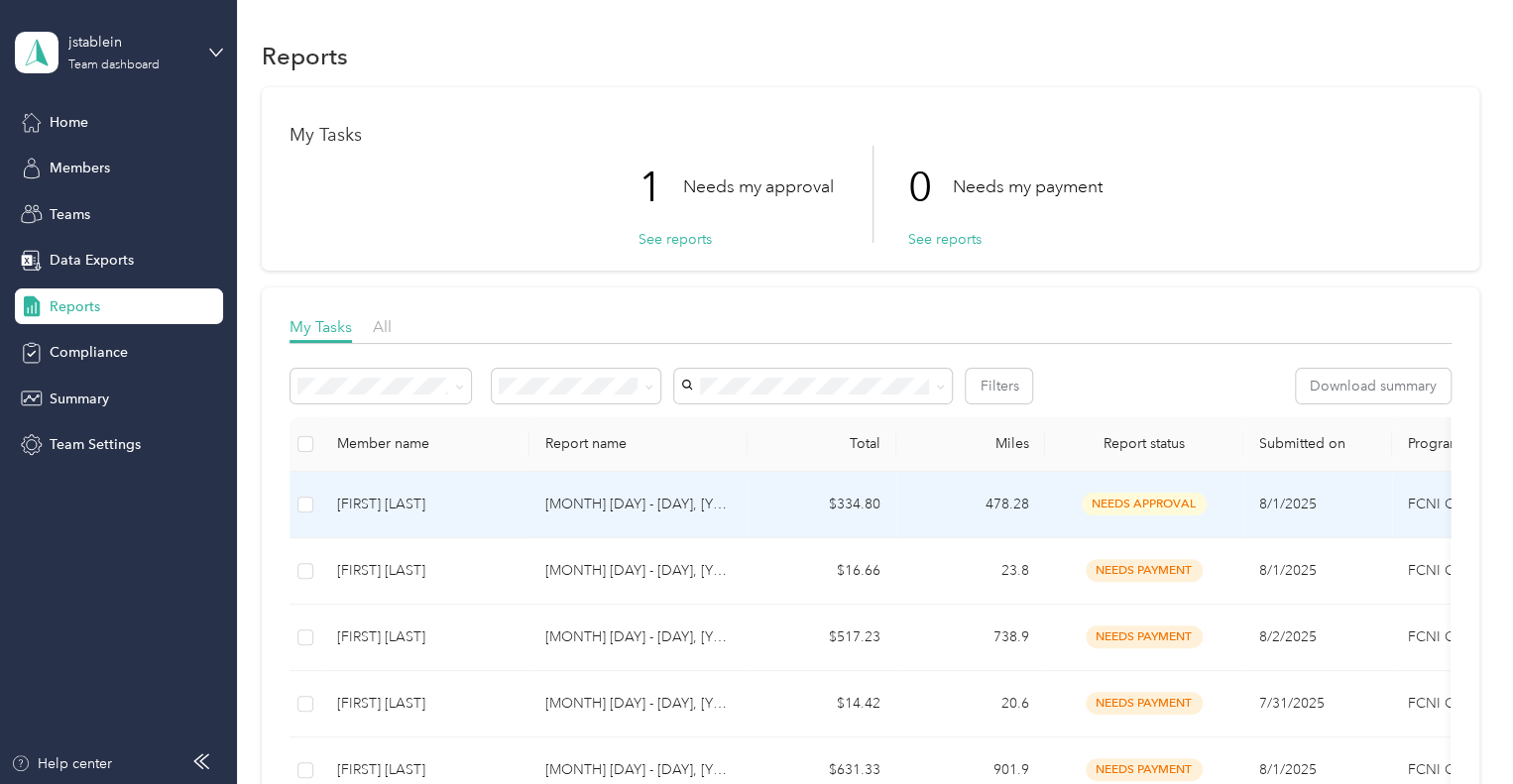 click on "[FIRST] [LAST]" at bounding box center [425, 504] 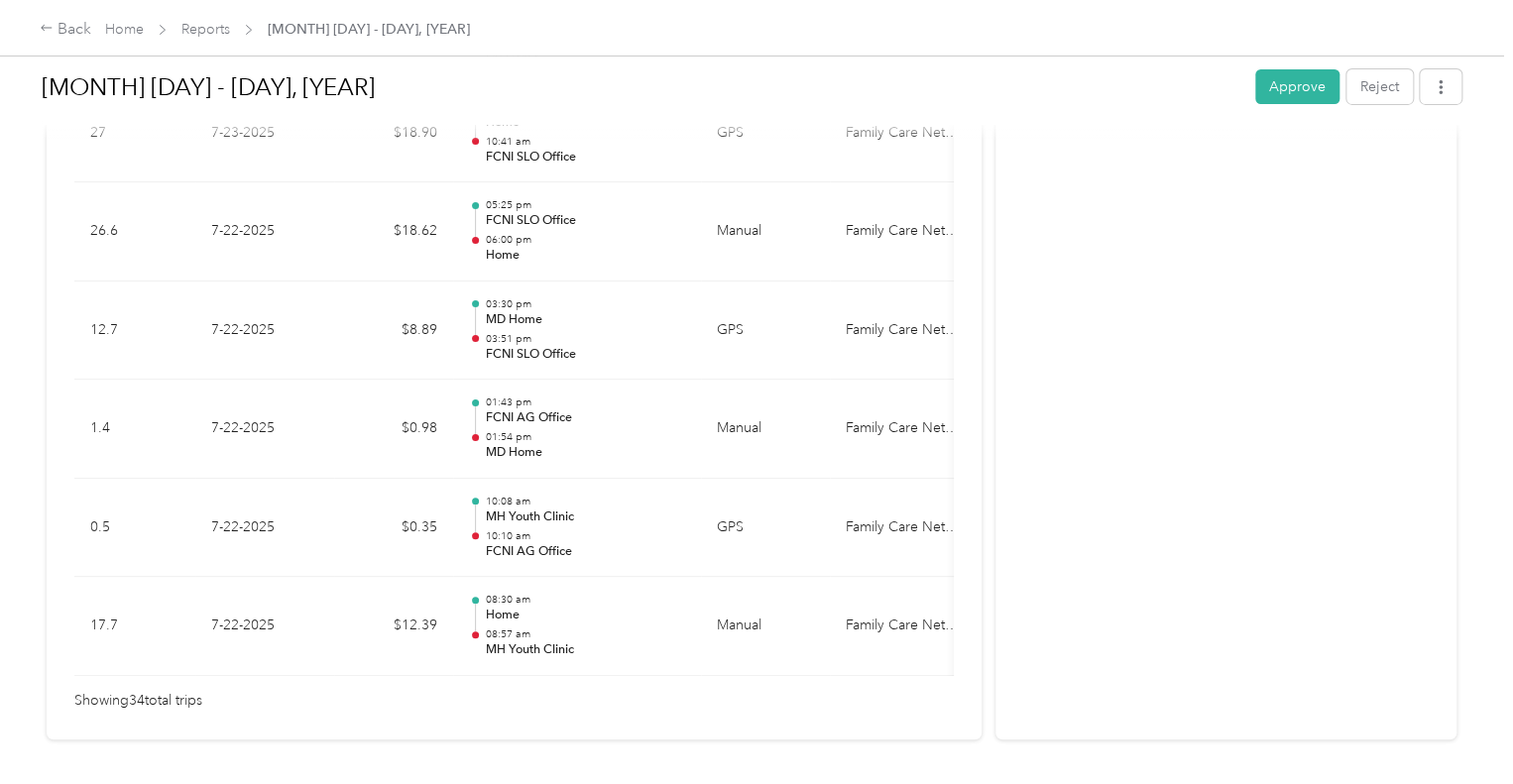 scroll, scrollTop: 3457, scrollLeft: 0, axis: vertical 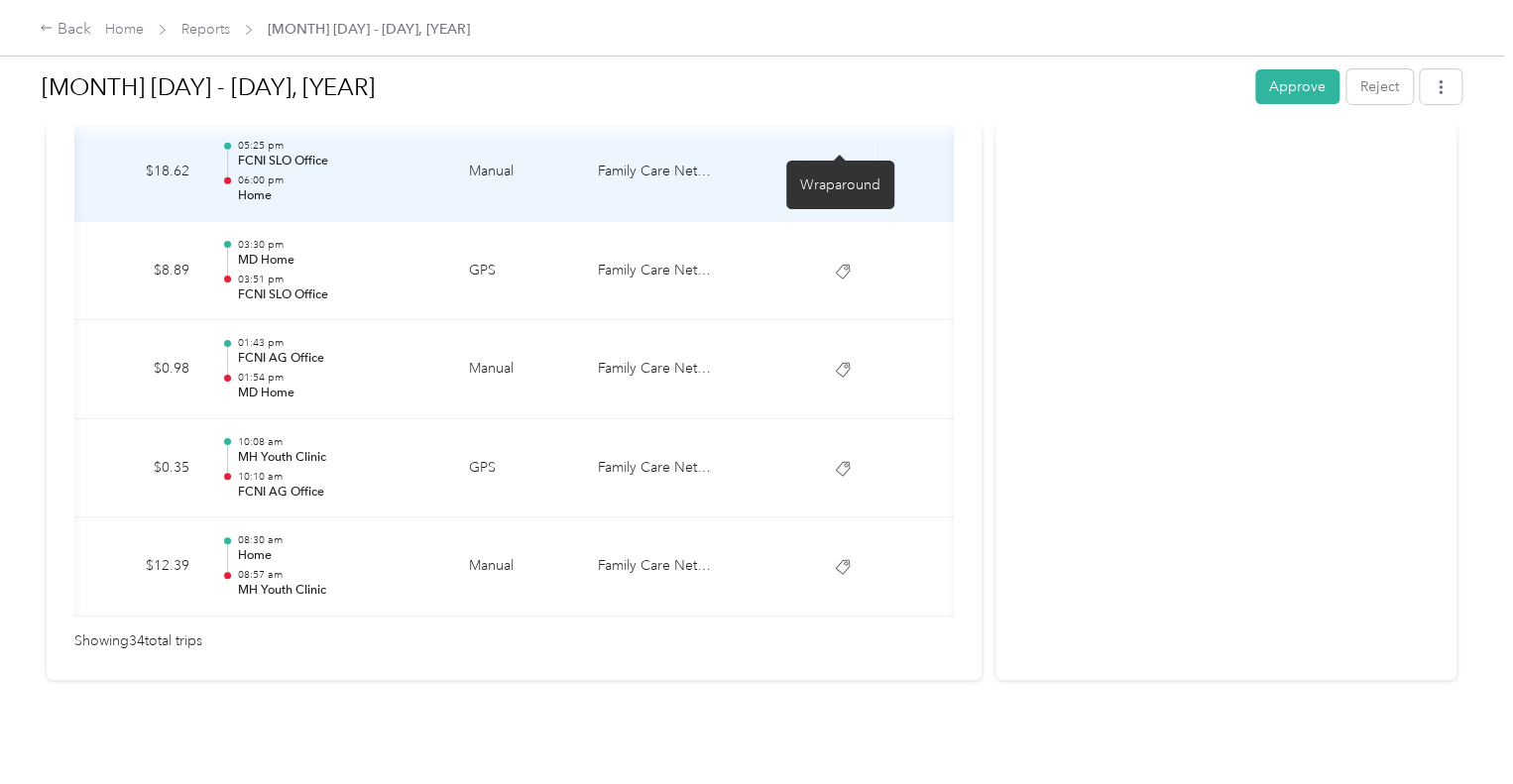 click 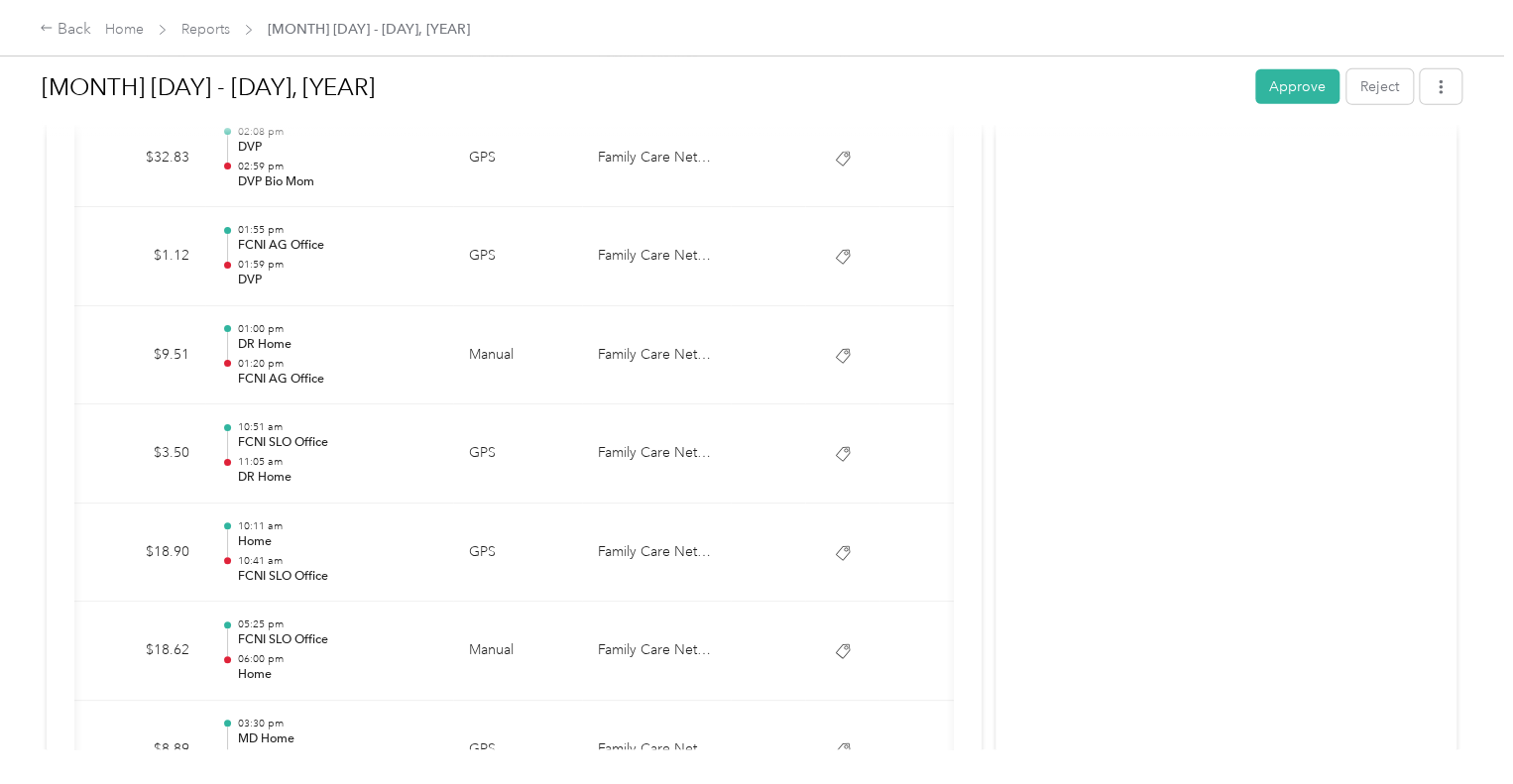 scroll, scrollTop: 2962, scrollLeft: 0, axis: vertical 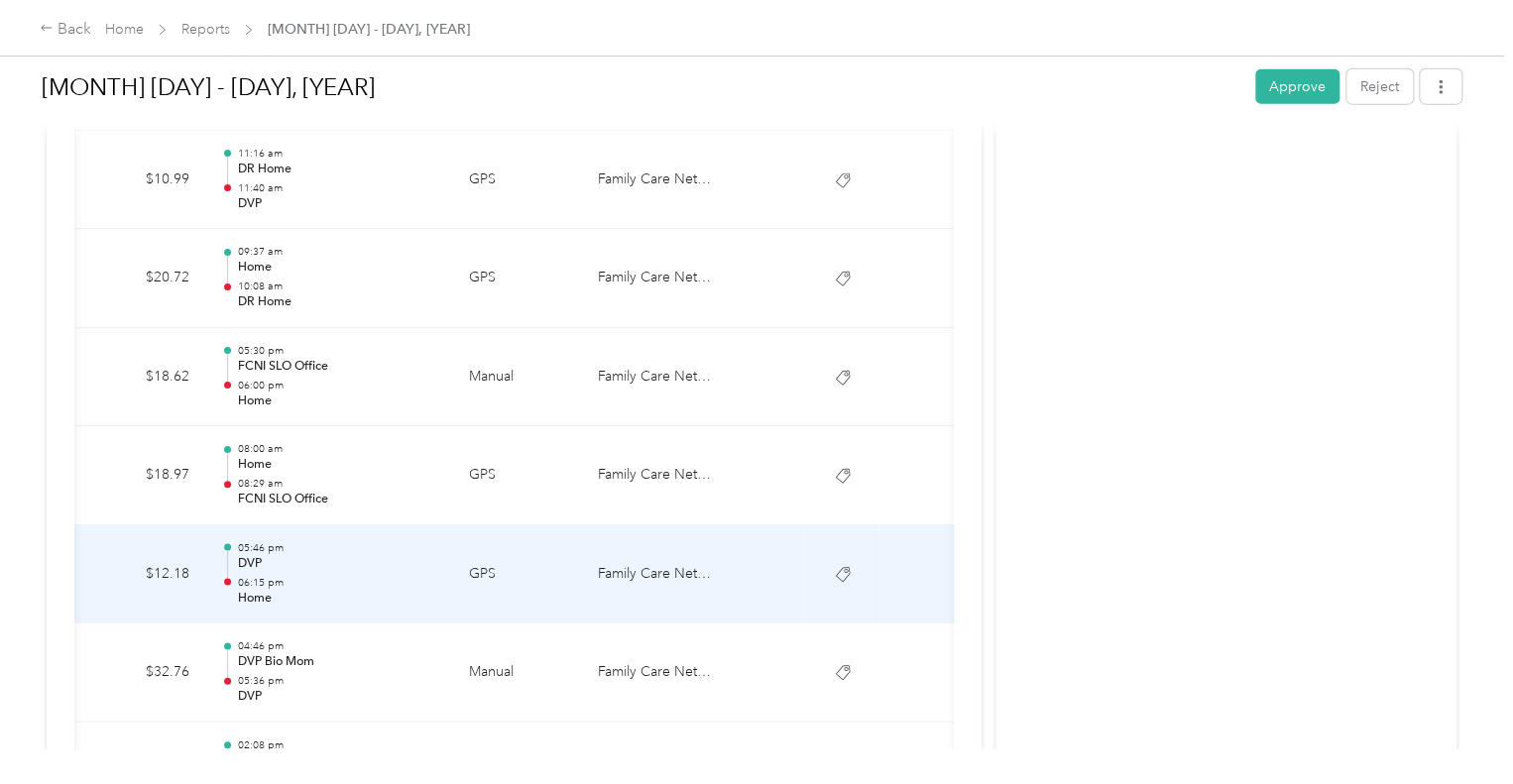 click on "GPS" at bounding box center (518, 575) 